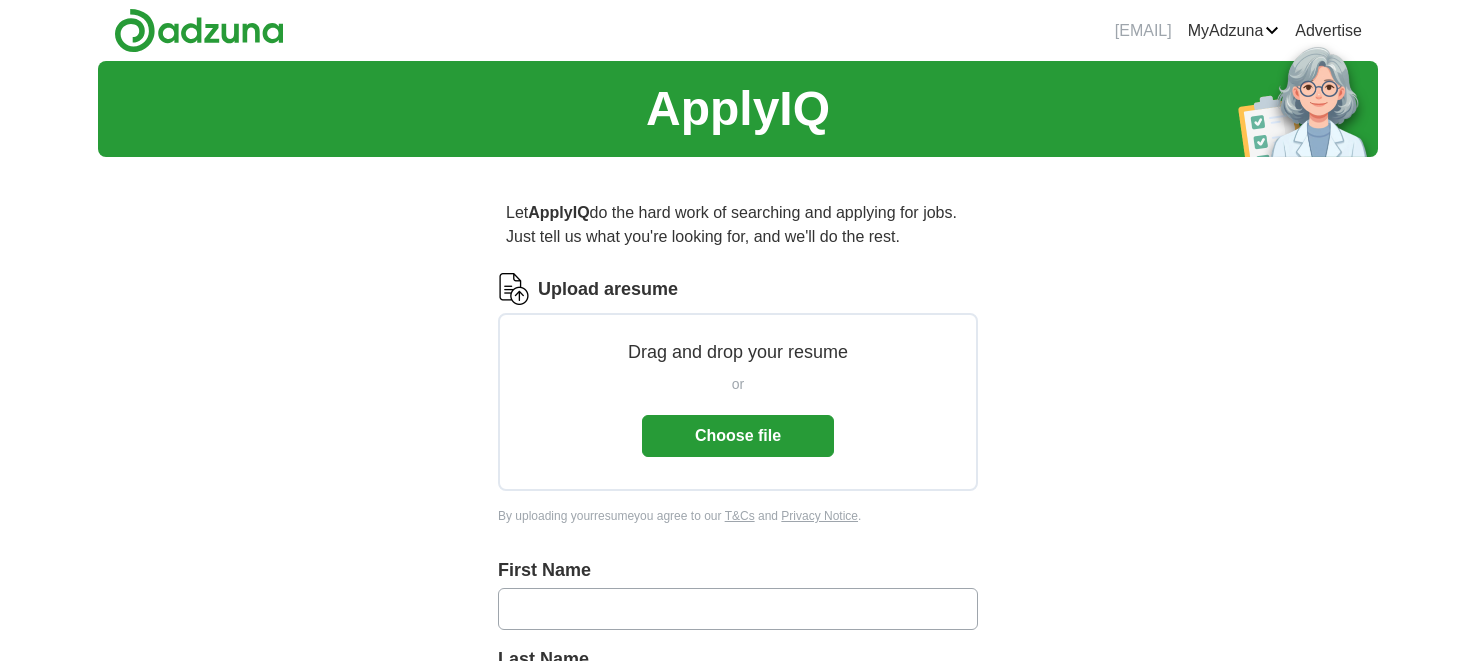scroll, scrollTop: 0, scrollLeft: 0, axis: both 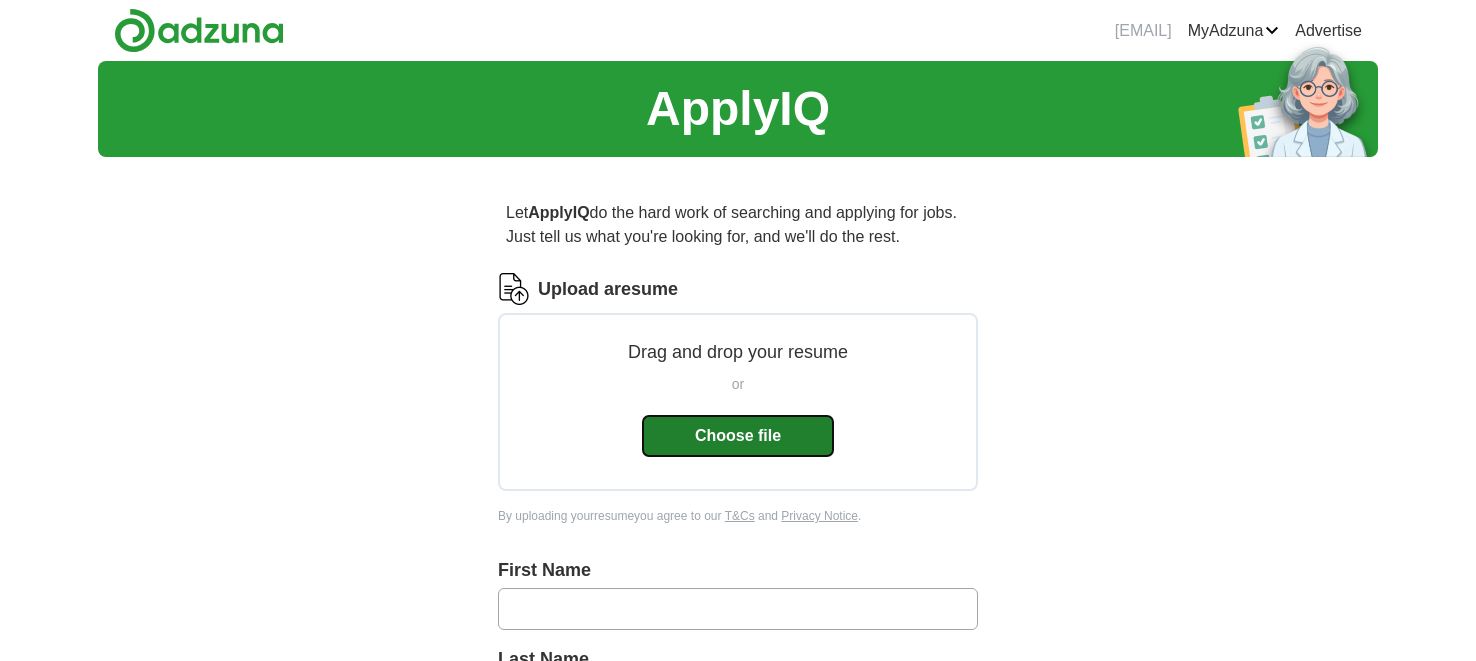click on "Choose file" at bounding box center (738, 436) 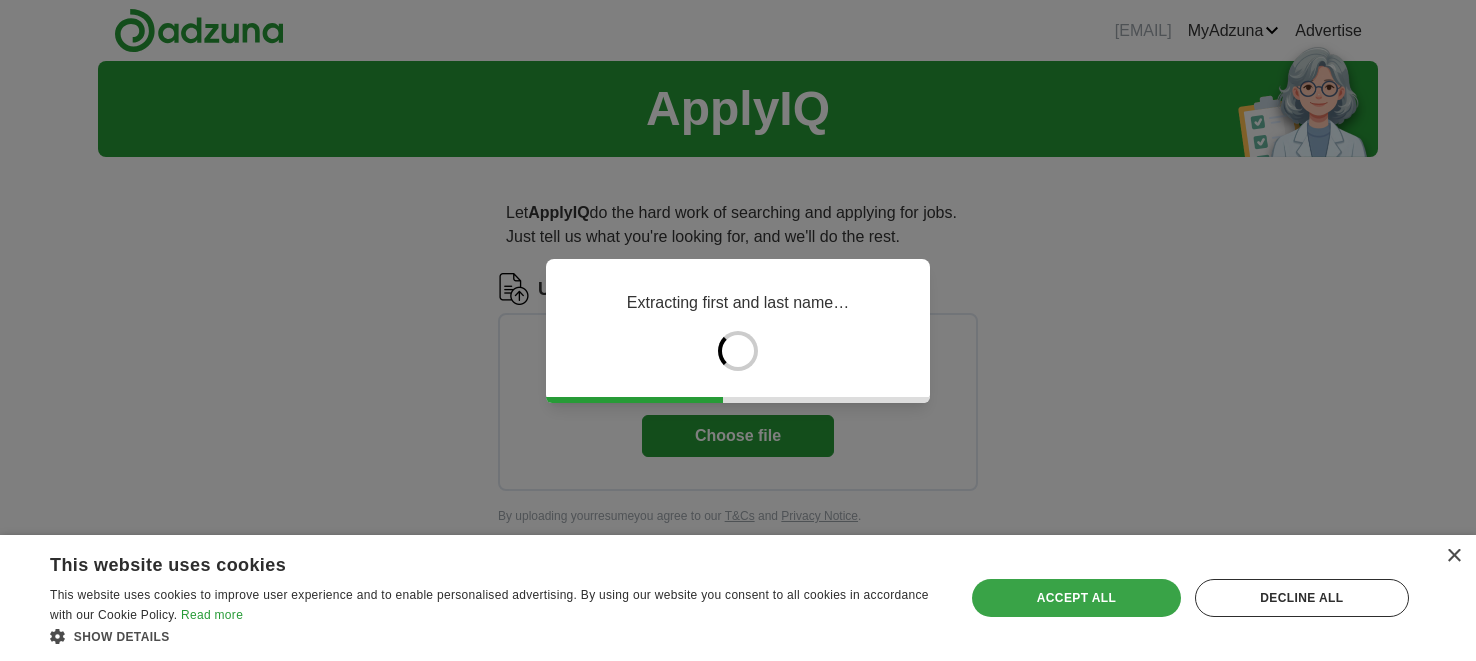 click on "Accept all" at bounding box center [1076, 598] 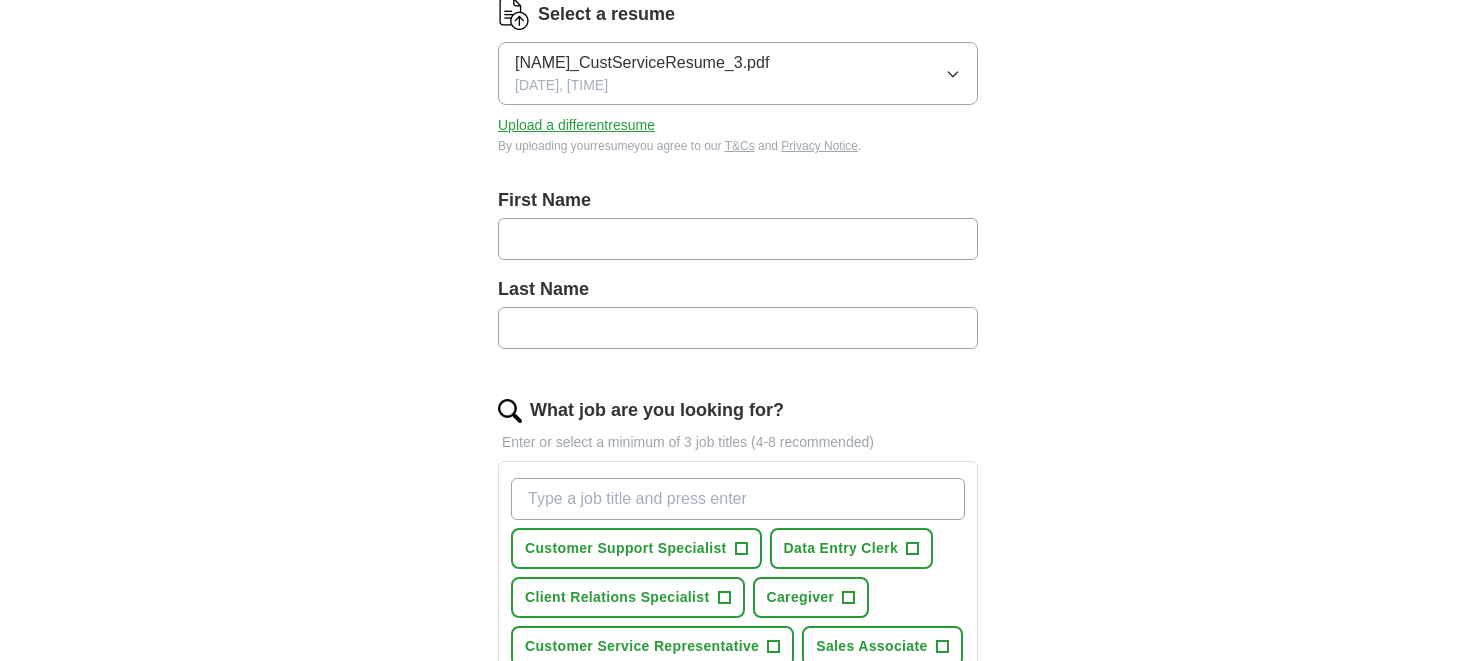 scroll, scrollTop: 284, scrollLeft: 0, axis: vertical 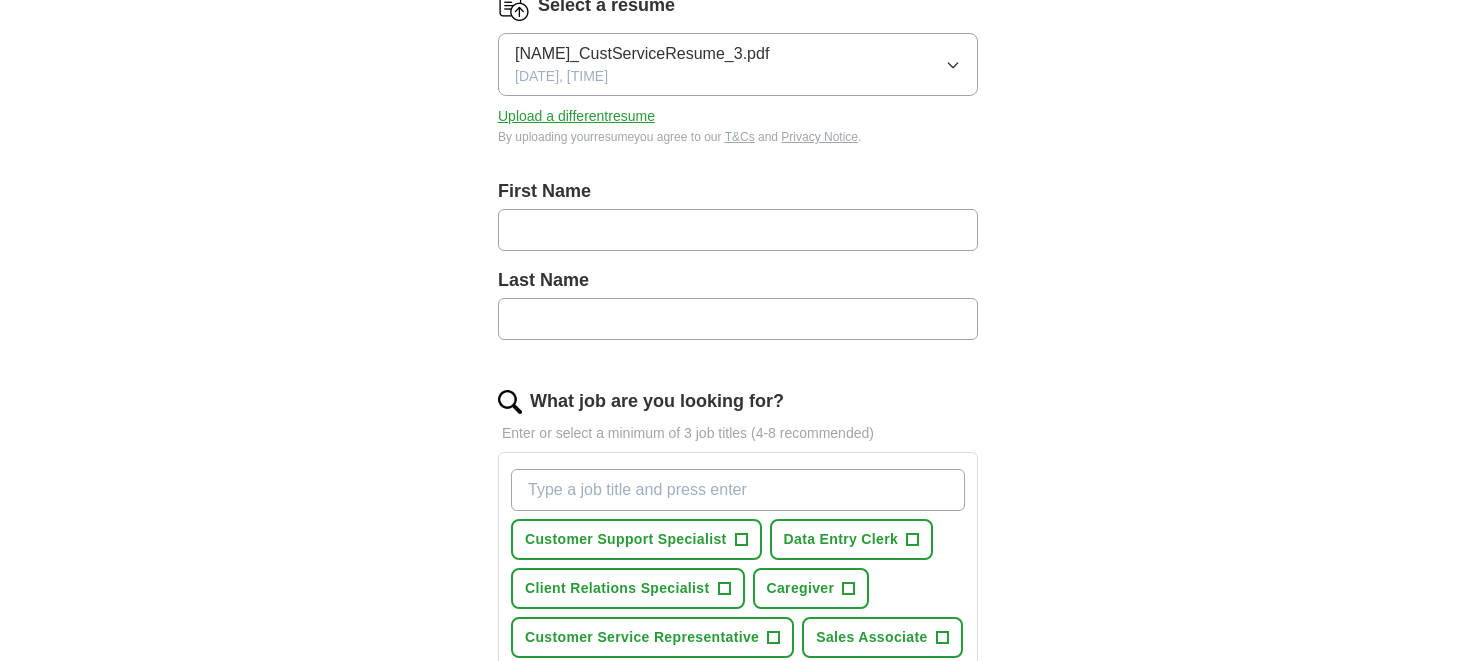click at bounding box center (738, 230) 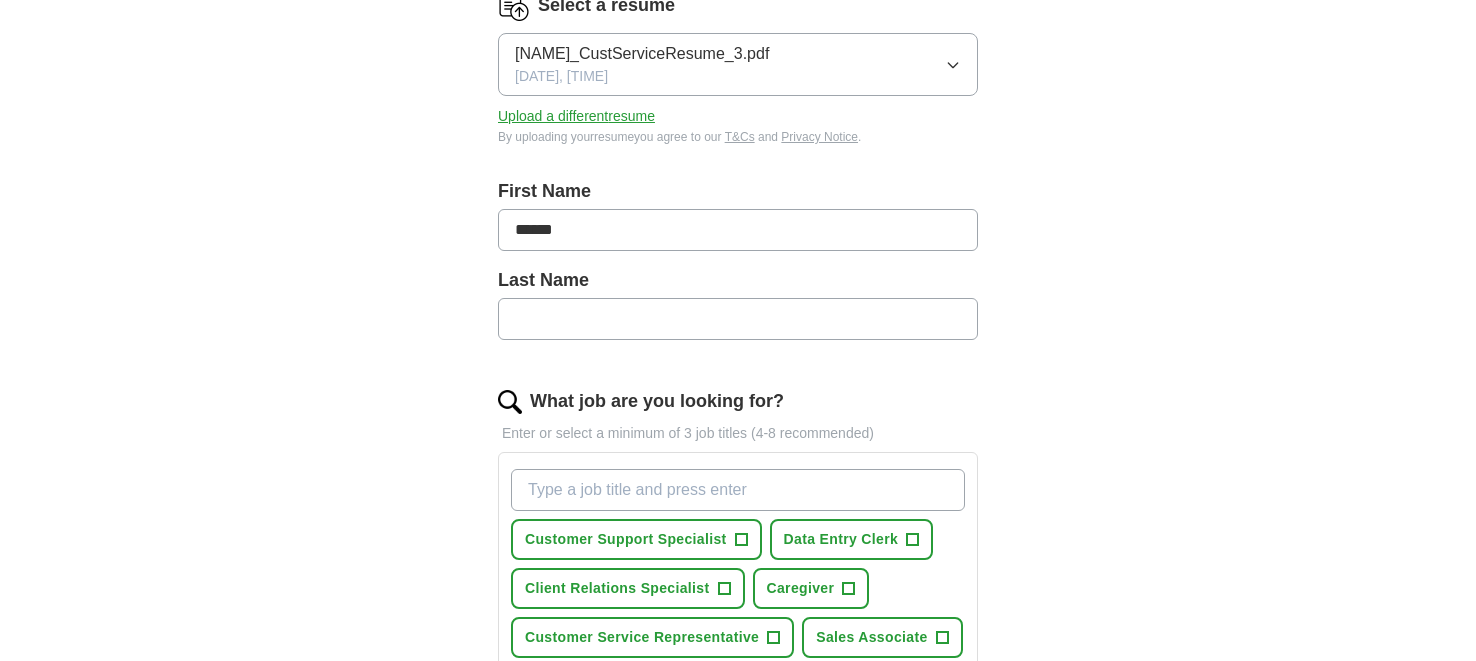type on "******" 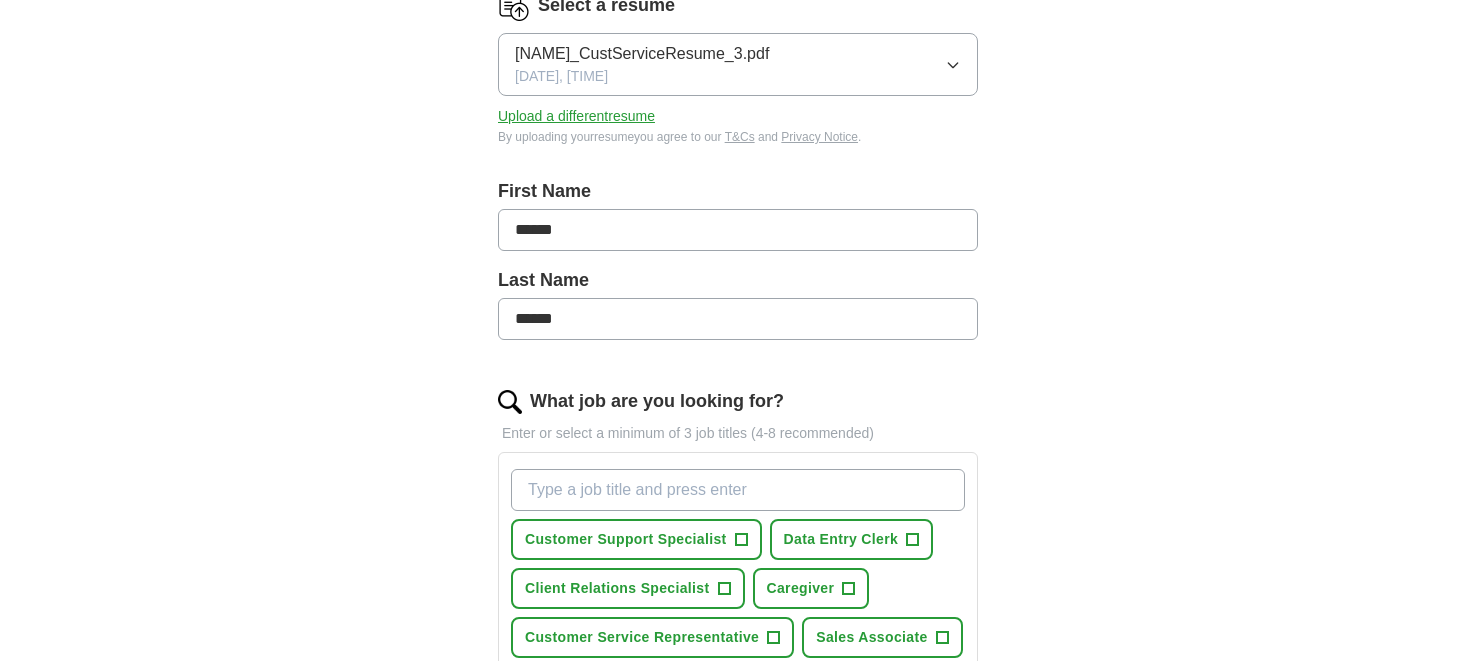 type on "******" 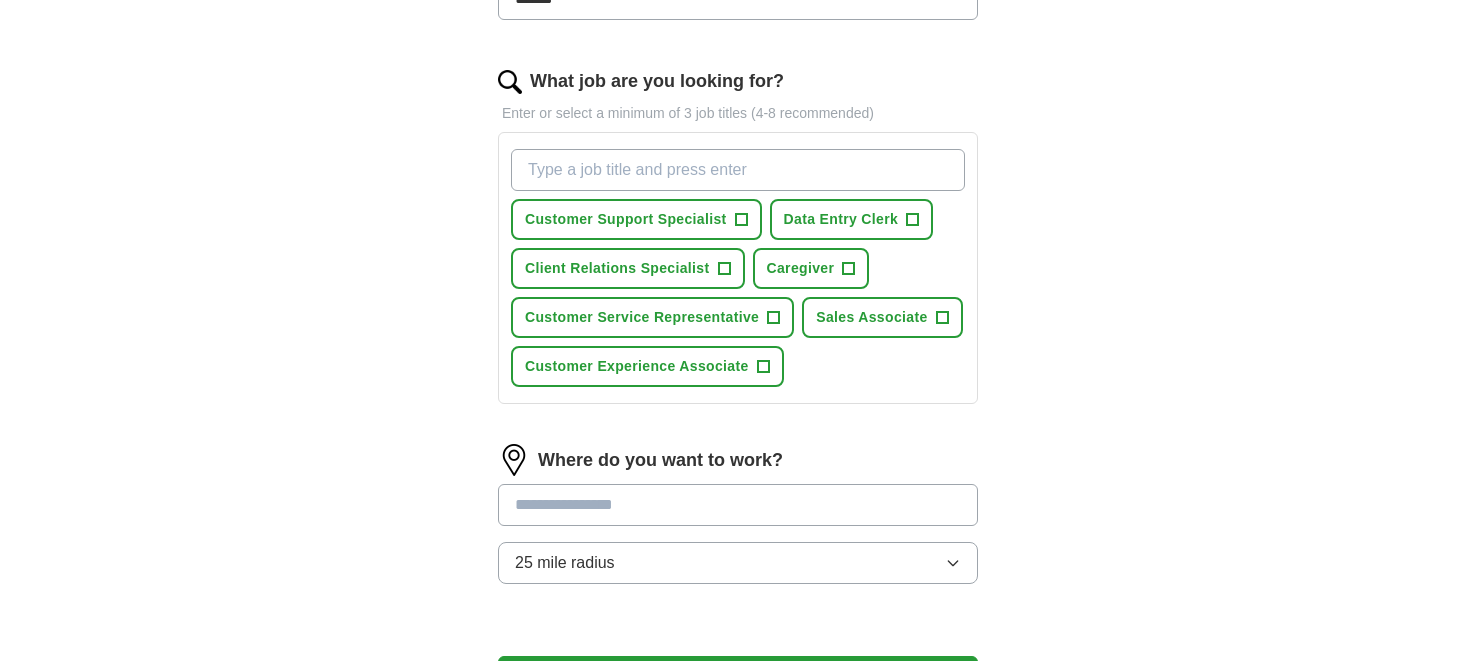 scroll, scrollTop: 644, scrollLeft: 0, axis: vertical 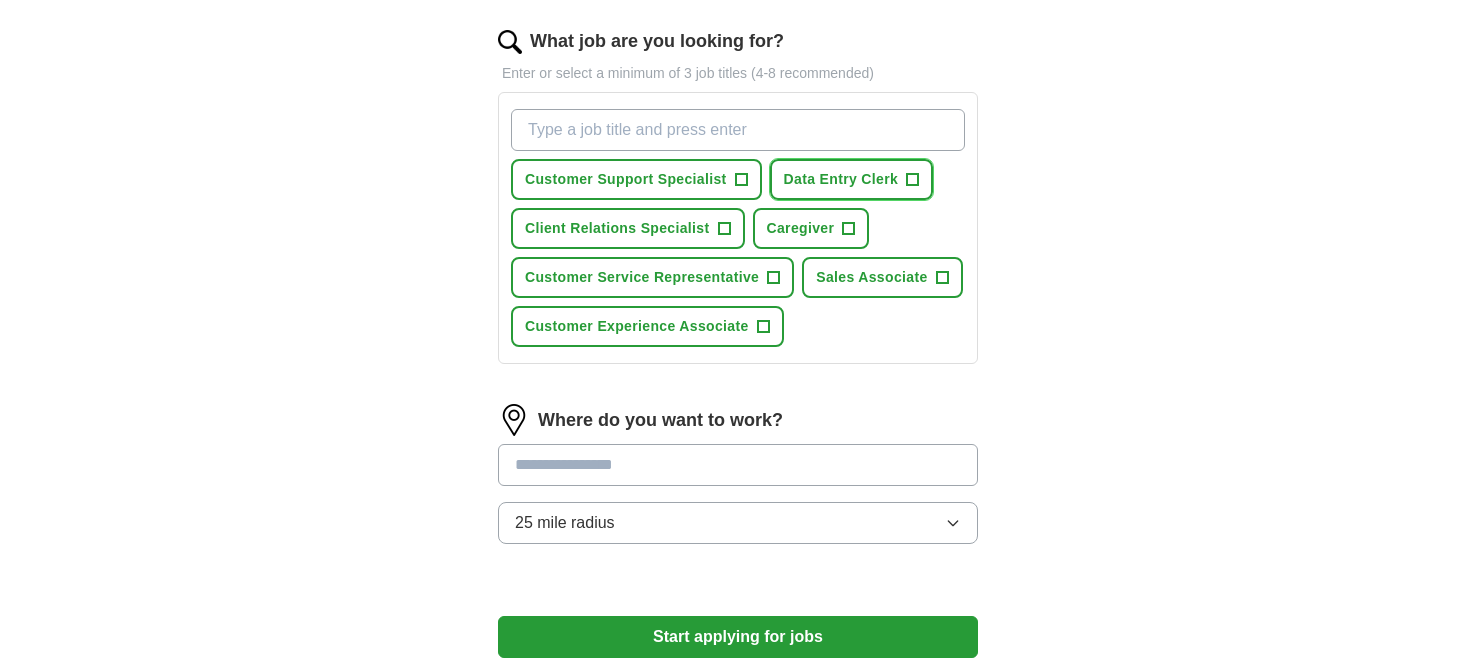 click on "Data Entry Clerk" at bounding box center (841, 179) 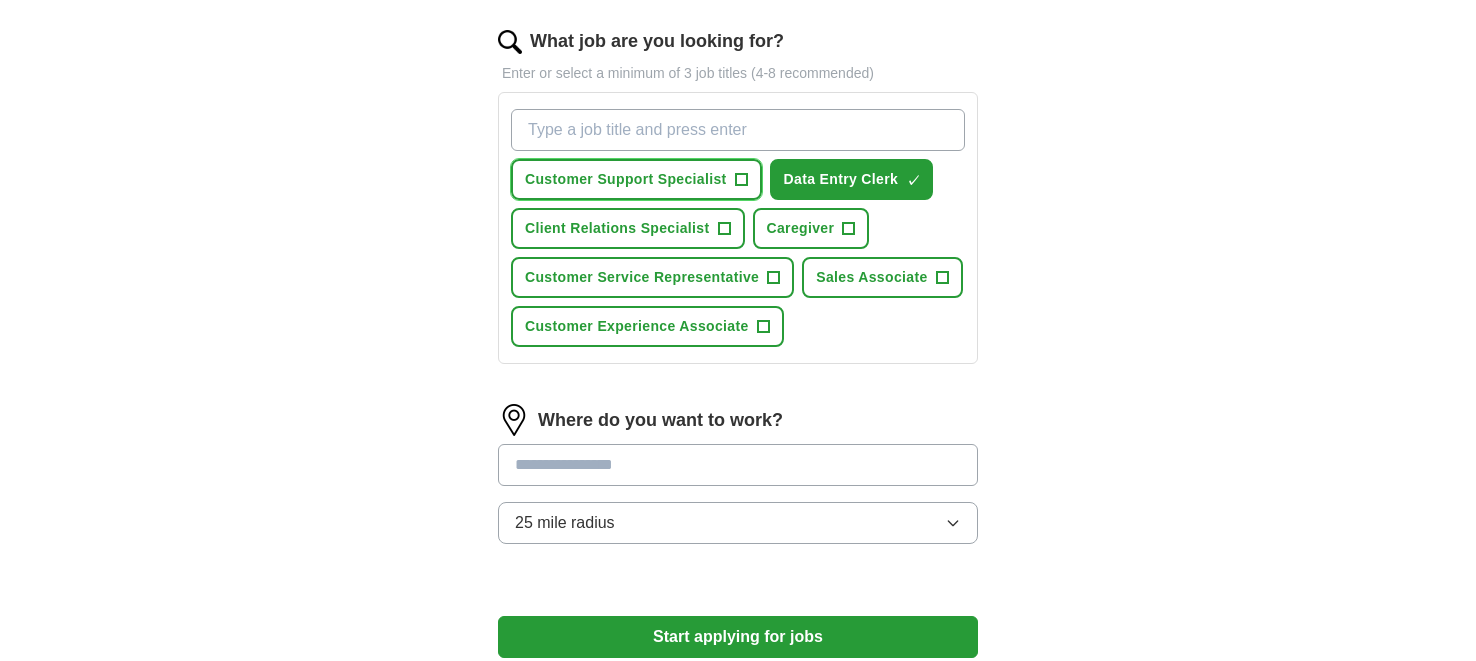click on "Customer Support Specialist" at bounding box center (626, 179) 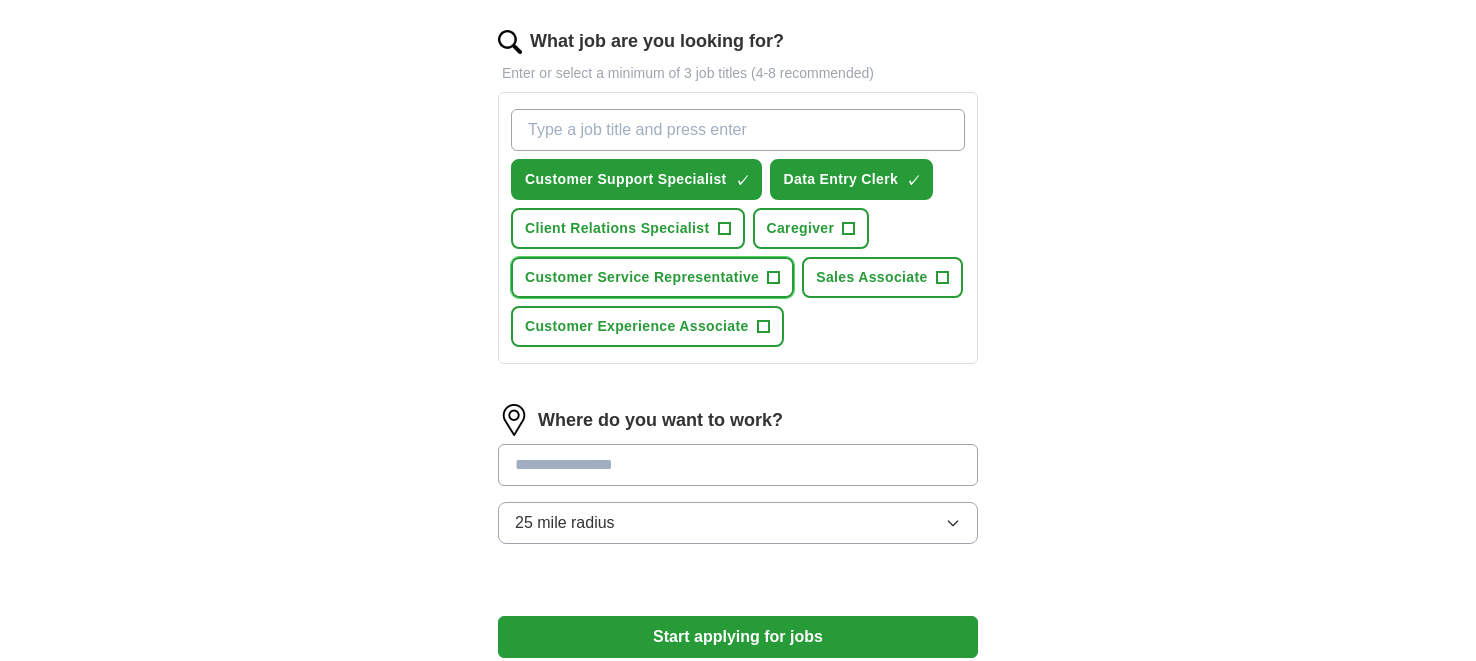 click on "Customer Service Representative" at bounding box center (642, 277) 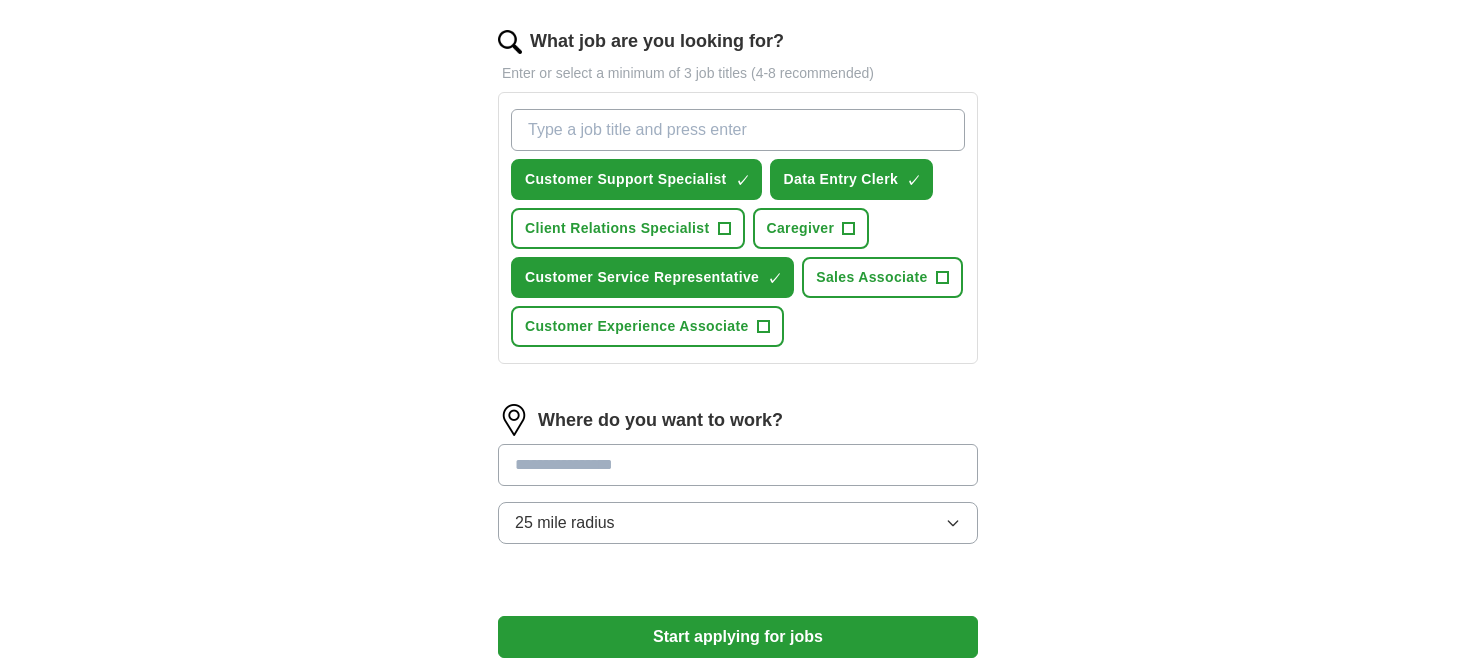 click at bounding box center [738, 465] 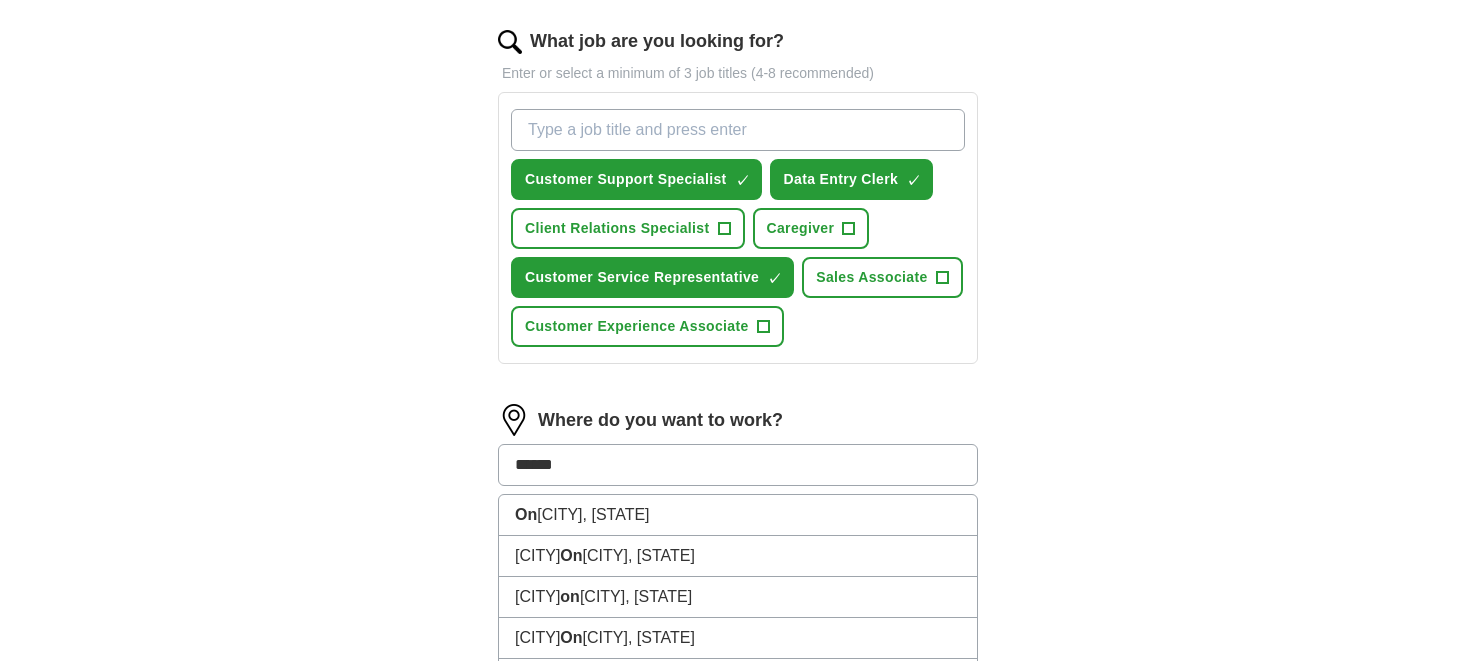 type on "*******" 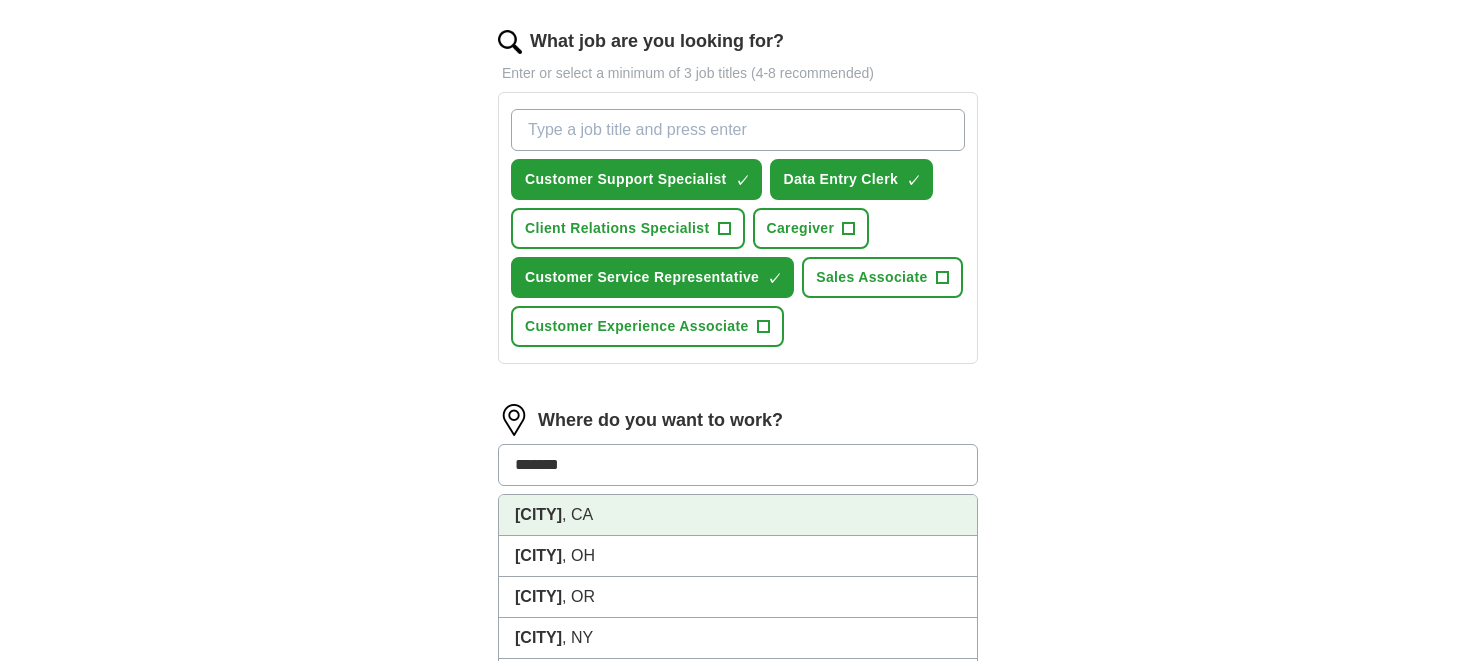 click on "[CITY], [STATE]" at bounding box center [738, 515] 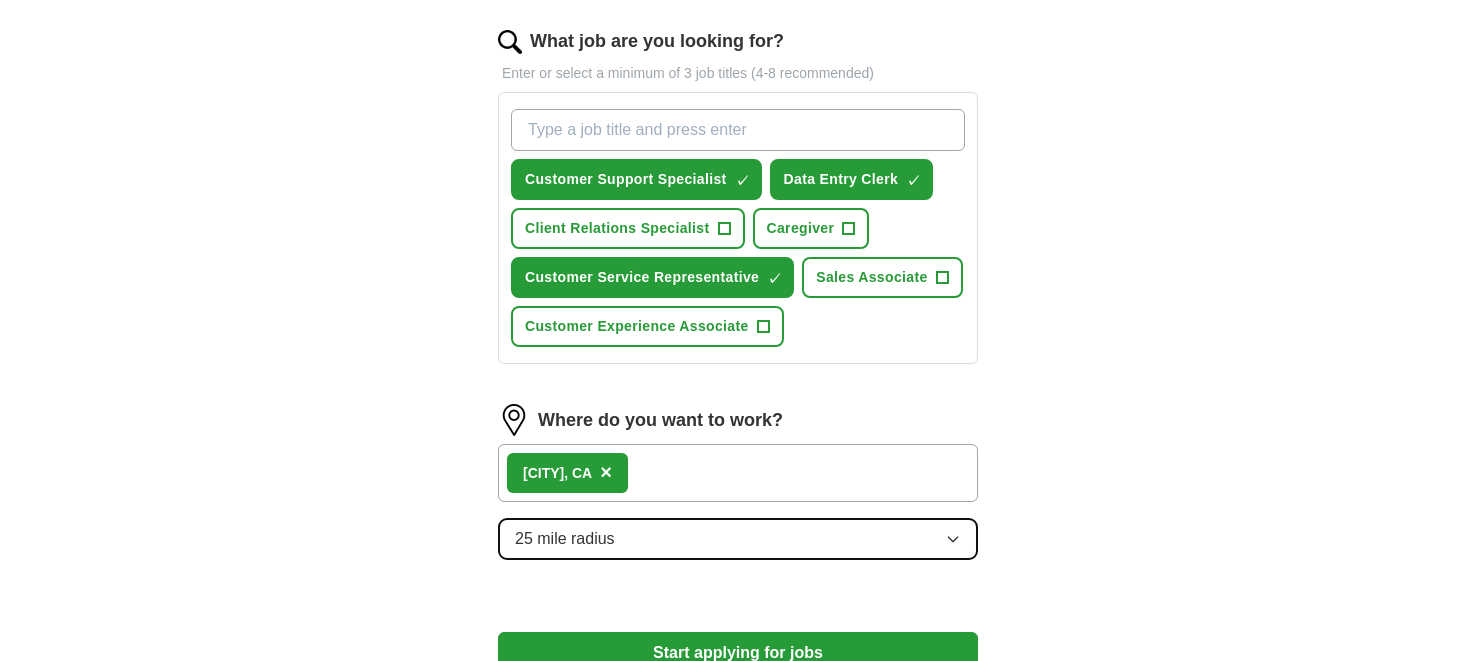 click on "25 mile radius" at bounding box center [738, 539] 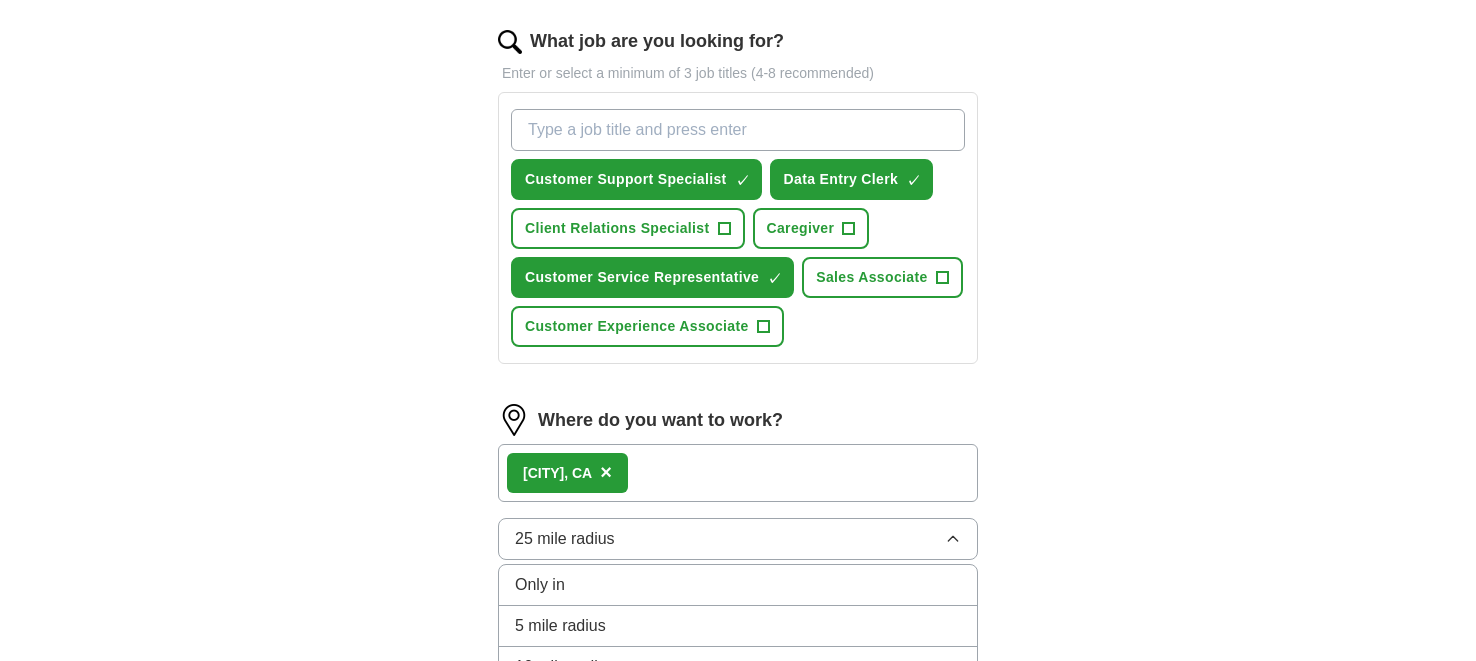 click on "Let  ApplyIQ  do the hard work of searching and applying for jobs. Just tell us what you're looking for, and we'll do the rest. Select a resume [NAME]_CustServiceResume_3.pdf [DATE], [TIME] Upload a different  resume By uploading your  resume  you agree to our   T&Cs   and   Privacy Notice . First Name ****** Last Name ****** What job are you looking for? Enter or select a minimum of 3 job titles (4-8 recommended) Customer Support Specialist ✓ × Data Entry Clerk ✓ × Client Relations Specialist + Caregiver + Customer Service Representative ✓ × Sales Associate + Customer Experience Associate + Where do you want to work? [CITY], [STATE] × 25 mile radius Only in 5 mile radius 10 mile radius 25 mile radius ✓ 50 mile radius 100 mile radius Start applying for jobs By registering, you consent to us applying to suitable jobs for you" at bounding box center [738, 128] 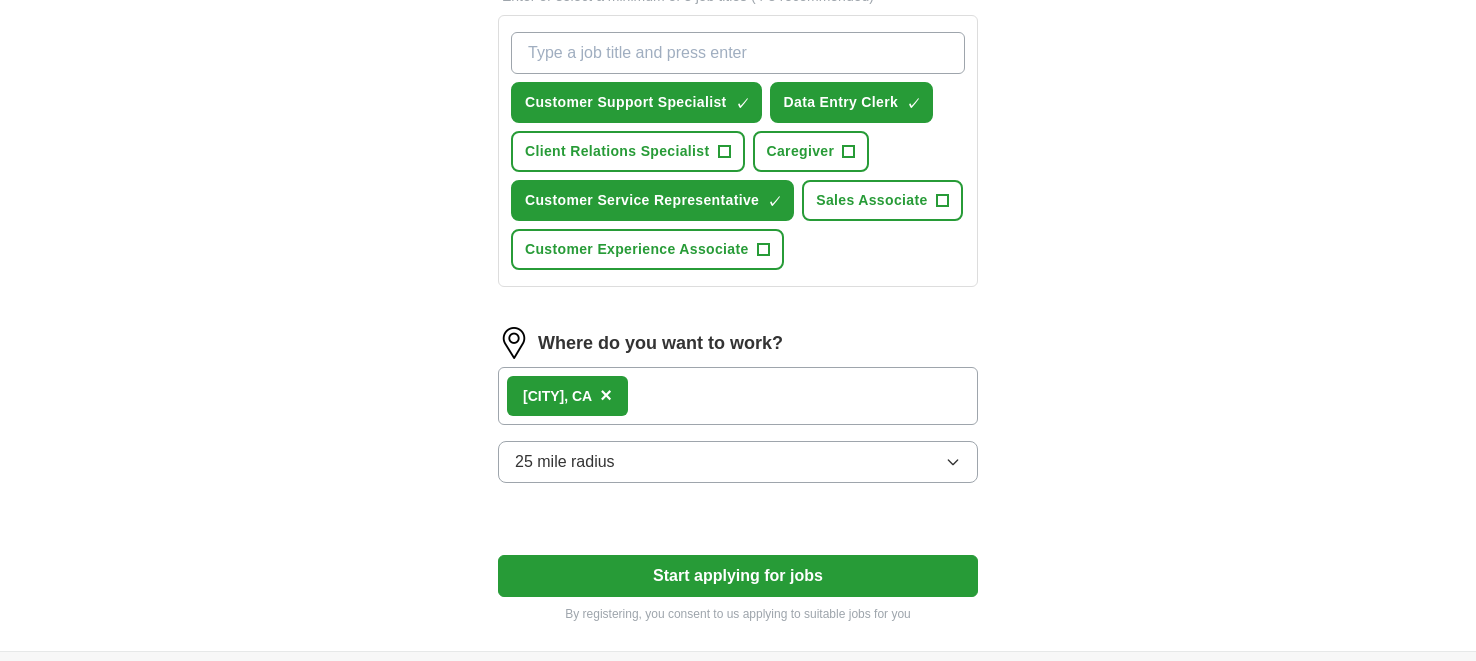 scroll, scrollTop: 724, scrollLeft: 0, axis: vertical 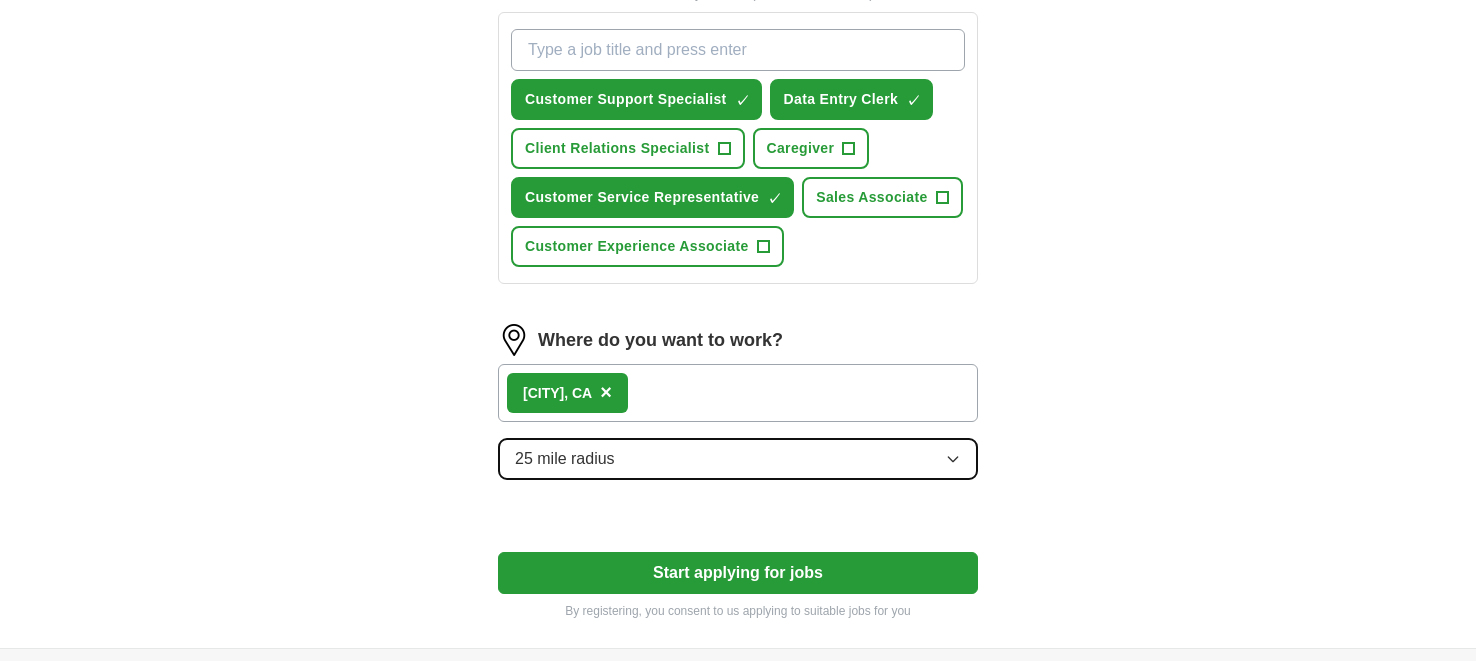 click on "25 mile radius" at bounding box center [738, 459] 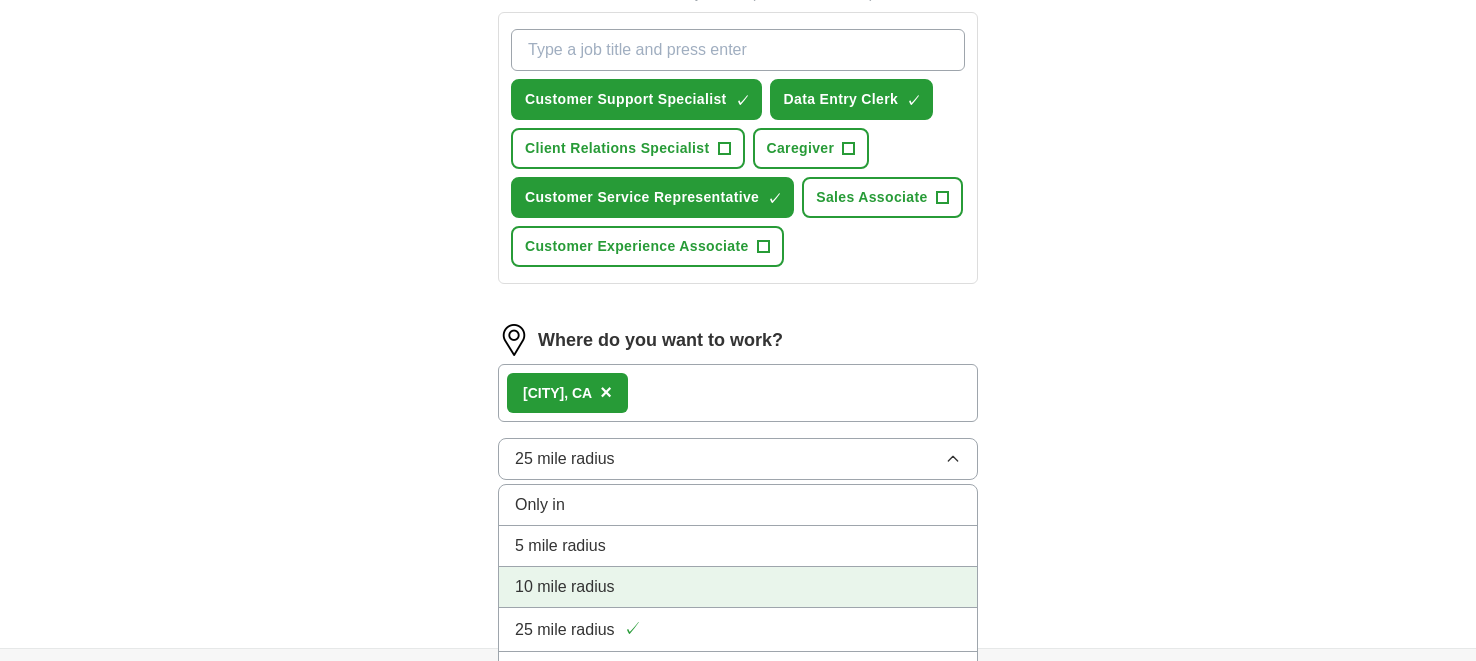 click on "10 mile radius" at bounding box center [738, 587] 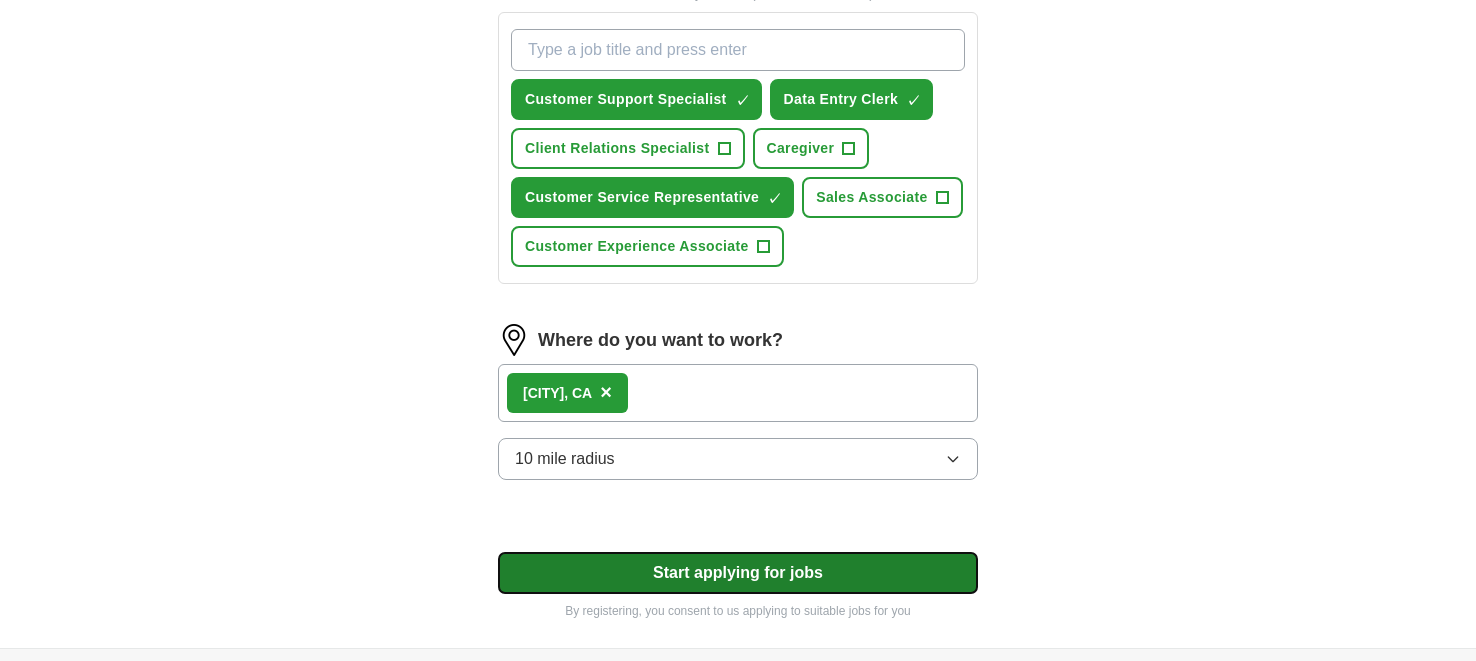 click on "Start applying for jobs" at bounding box center [738, 573] 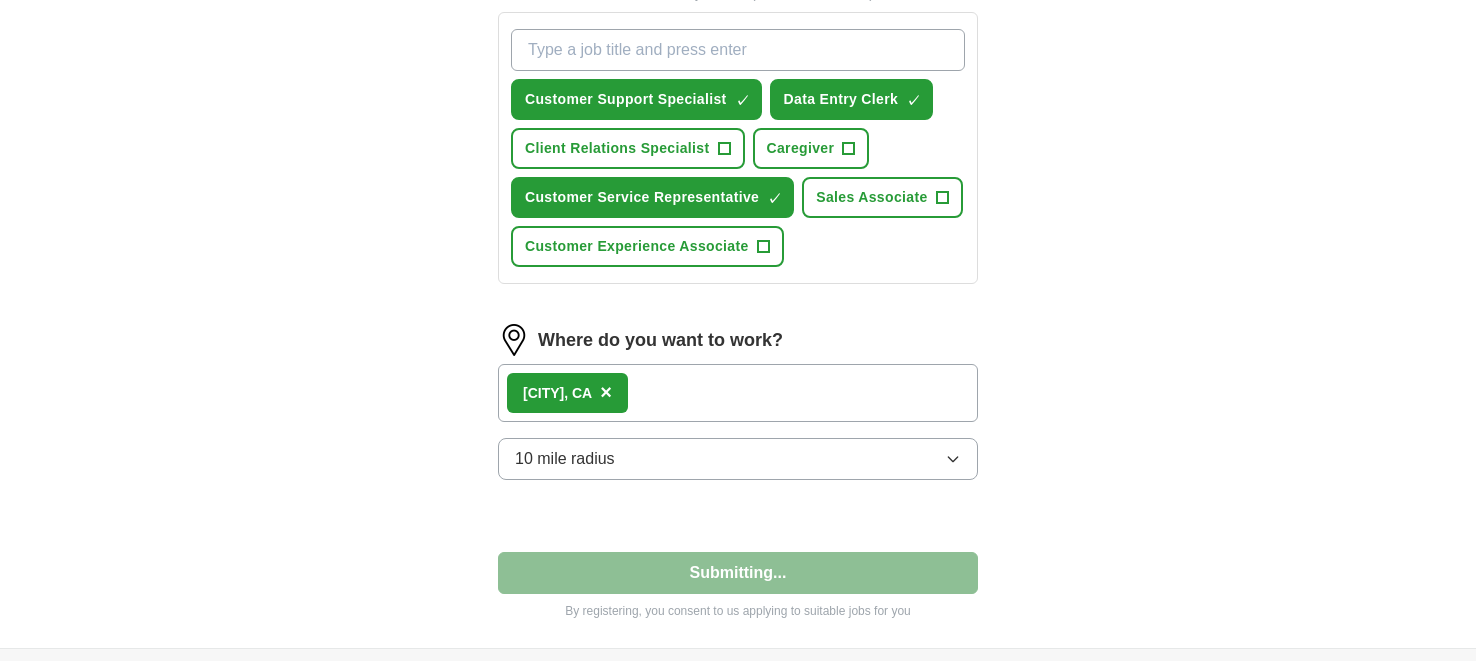 select on "**" 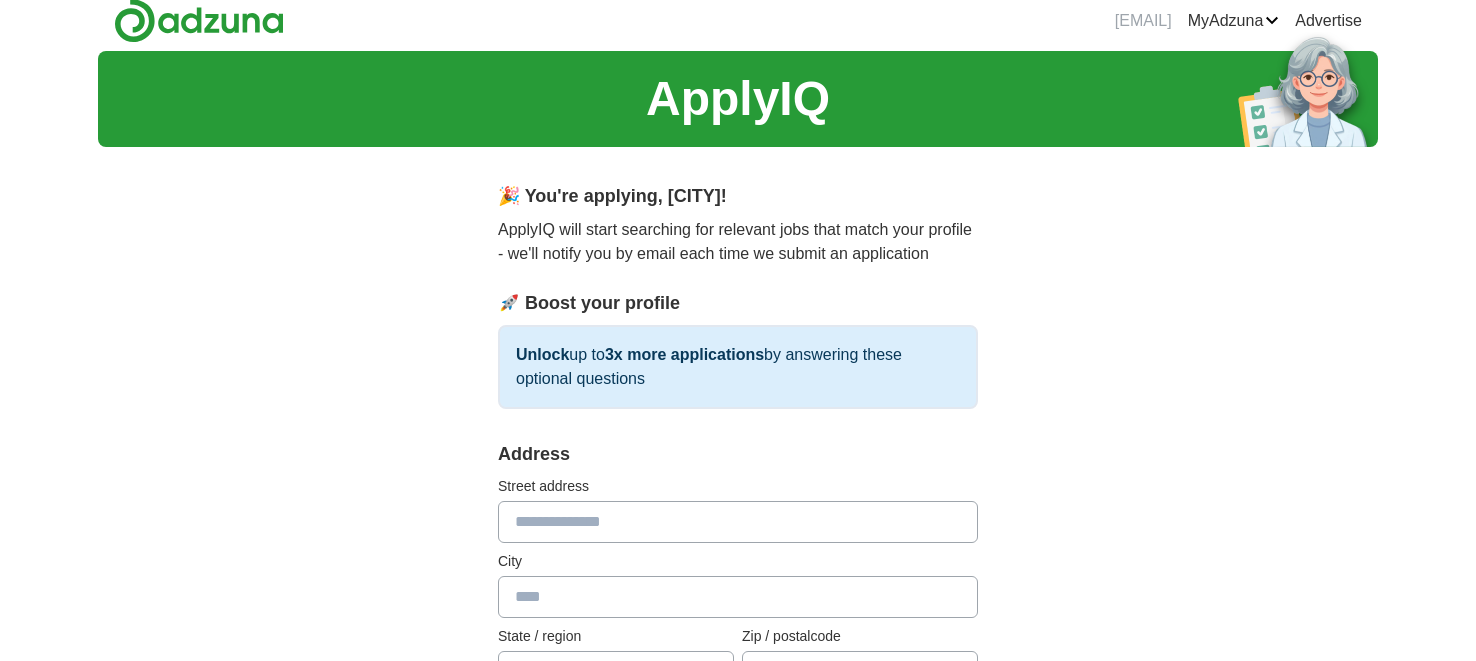 scroll, scrollTop: 0, scrollLeft: 0, axis: both 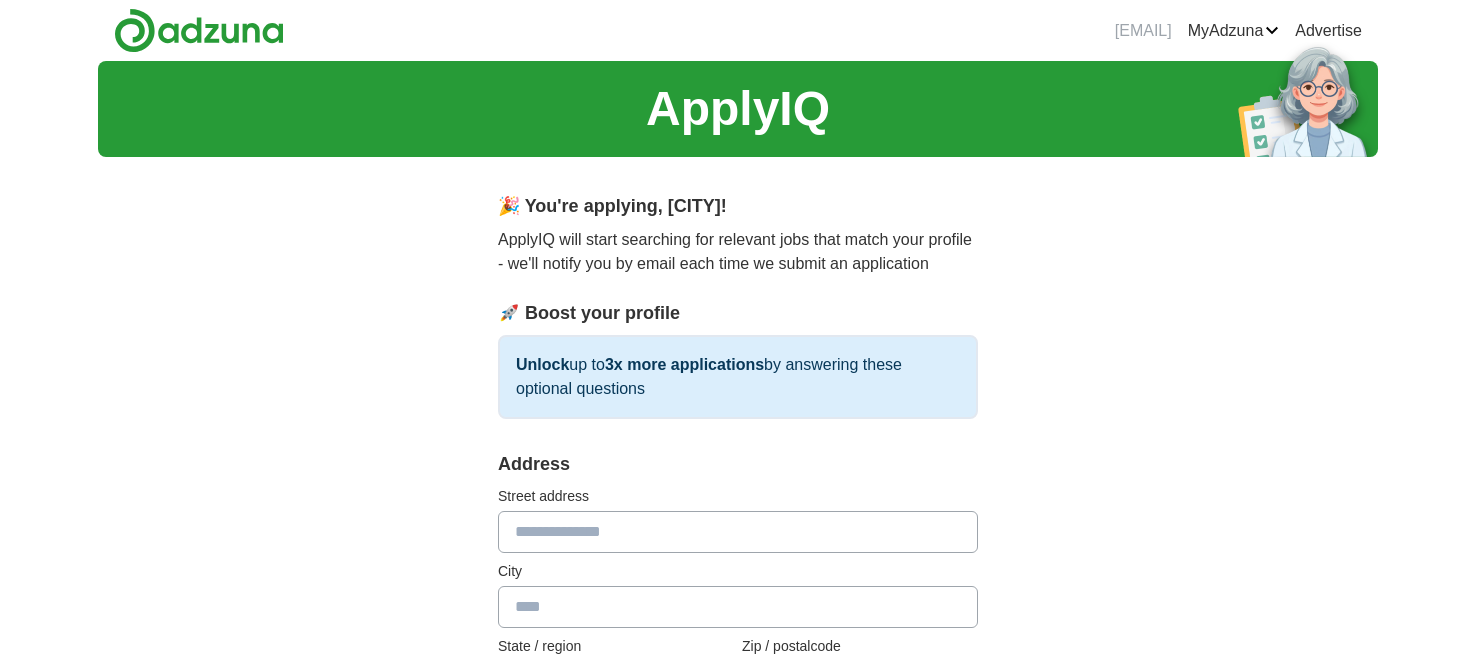 click on "**********" at bounding box center (738, 956) 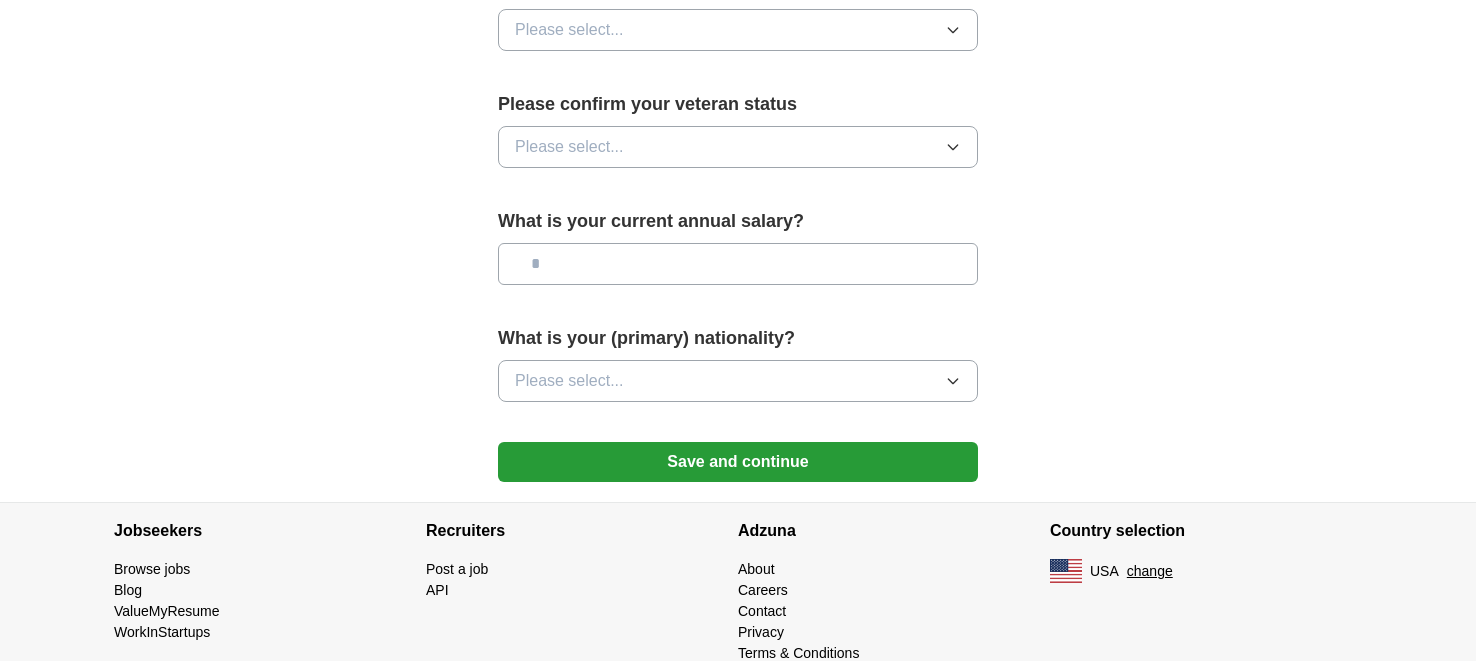 scroll, scrollTop: 1345, scrollLeft: 0, axis: vertical 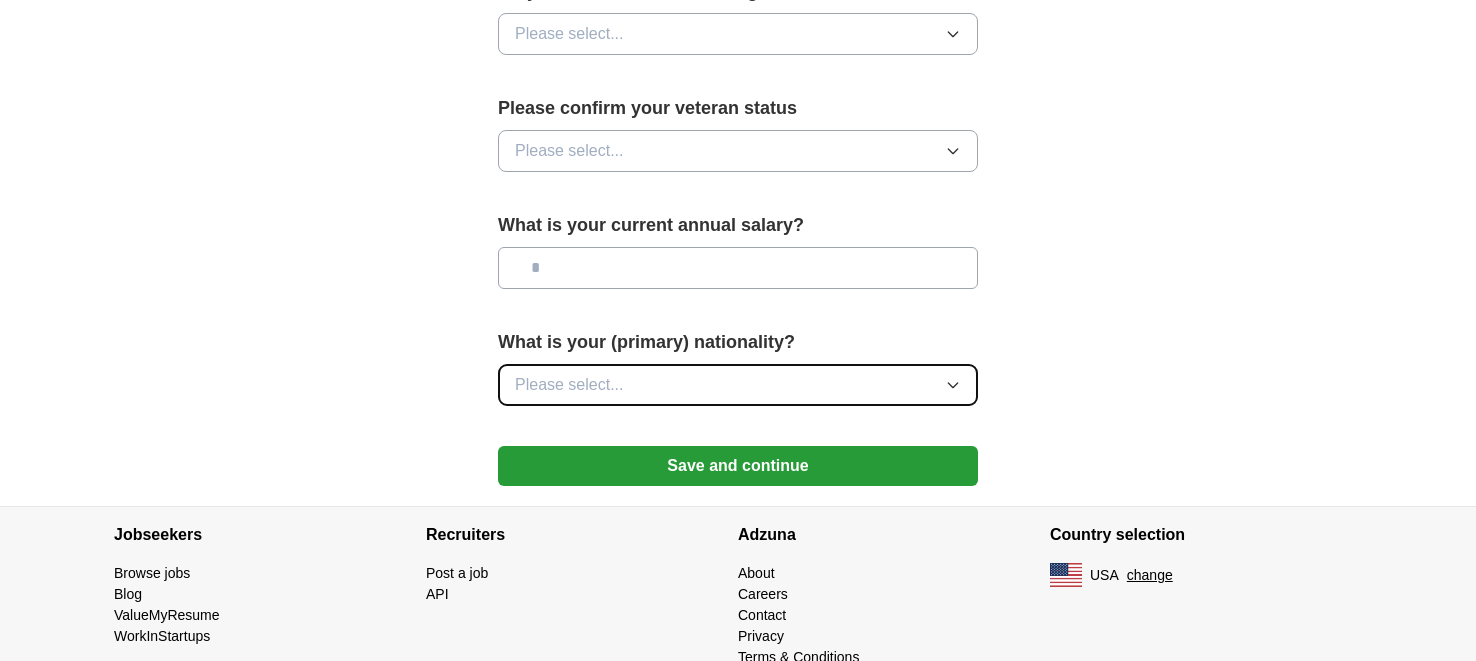 click on "Please select..." at bounding box center [738, 385] 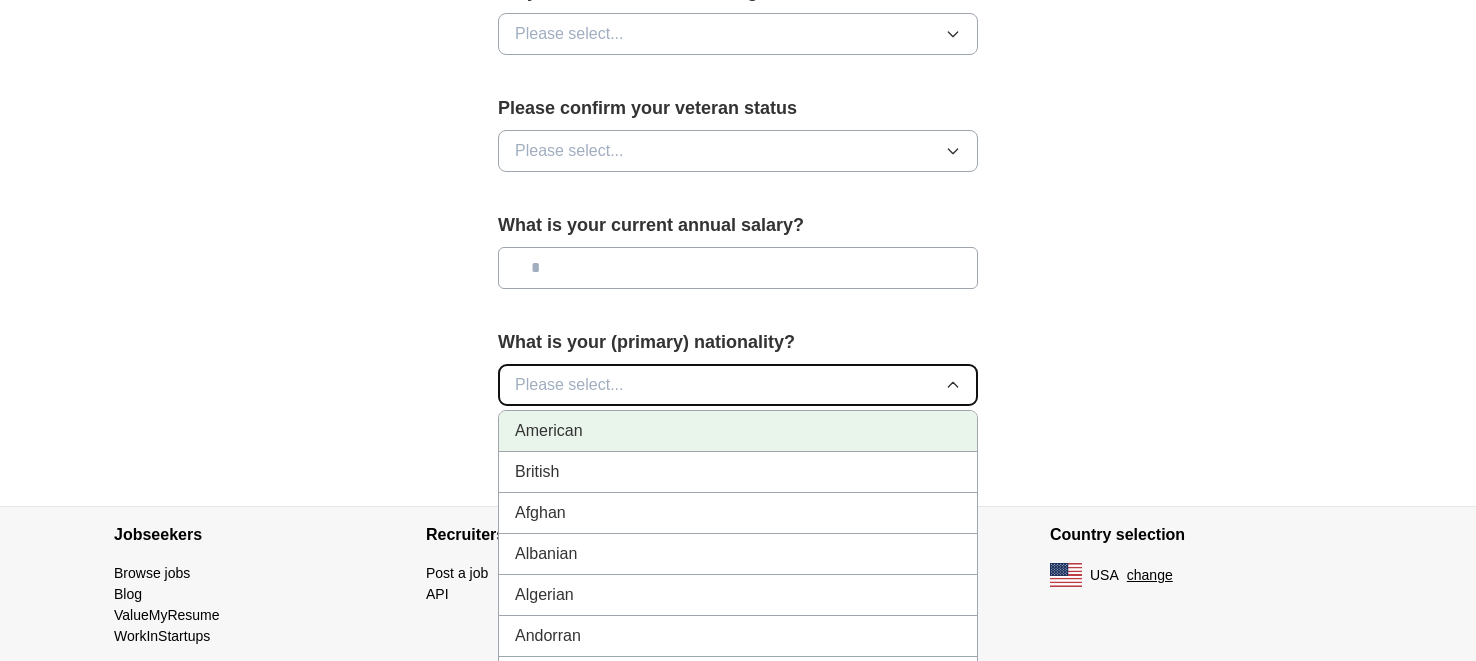 type 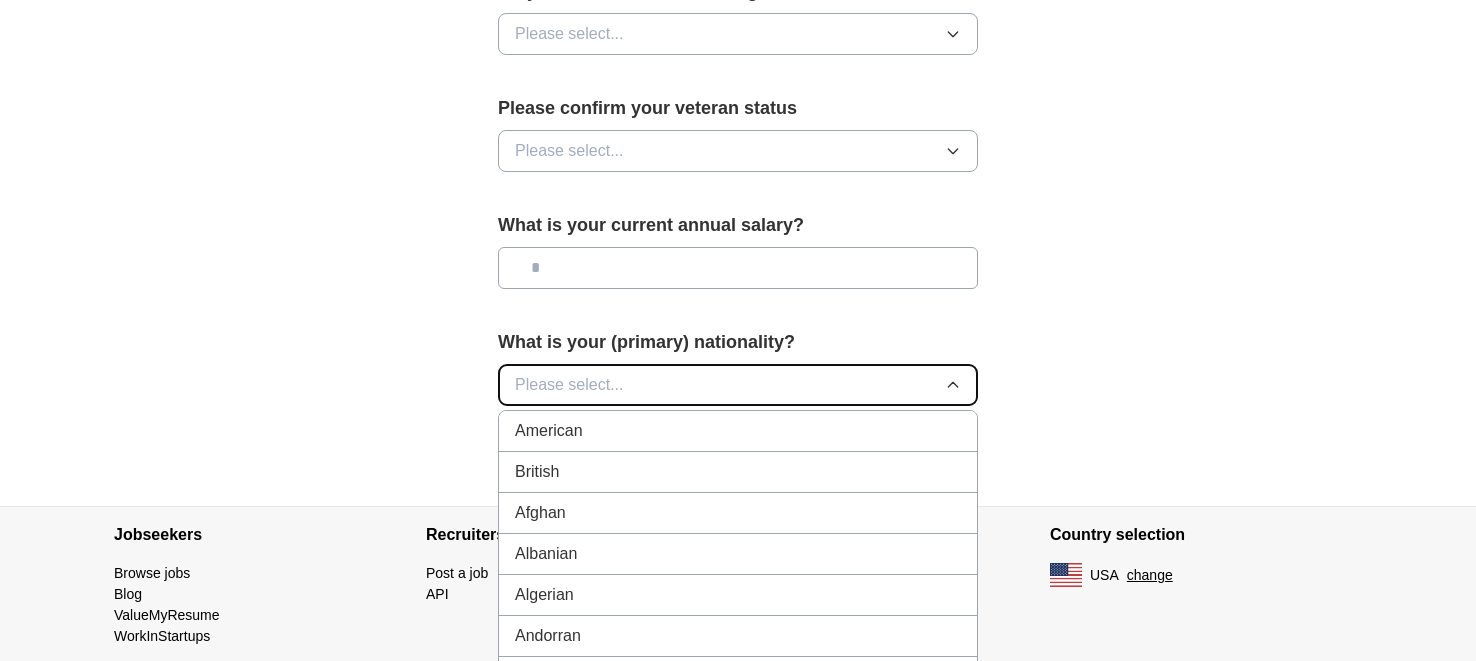 click on "Please select..." at bounding box center [738, 385] 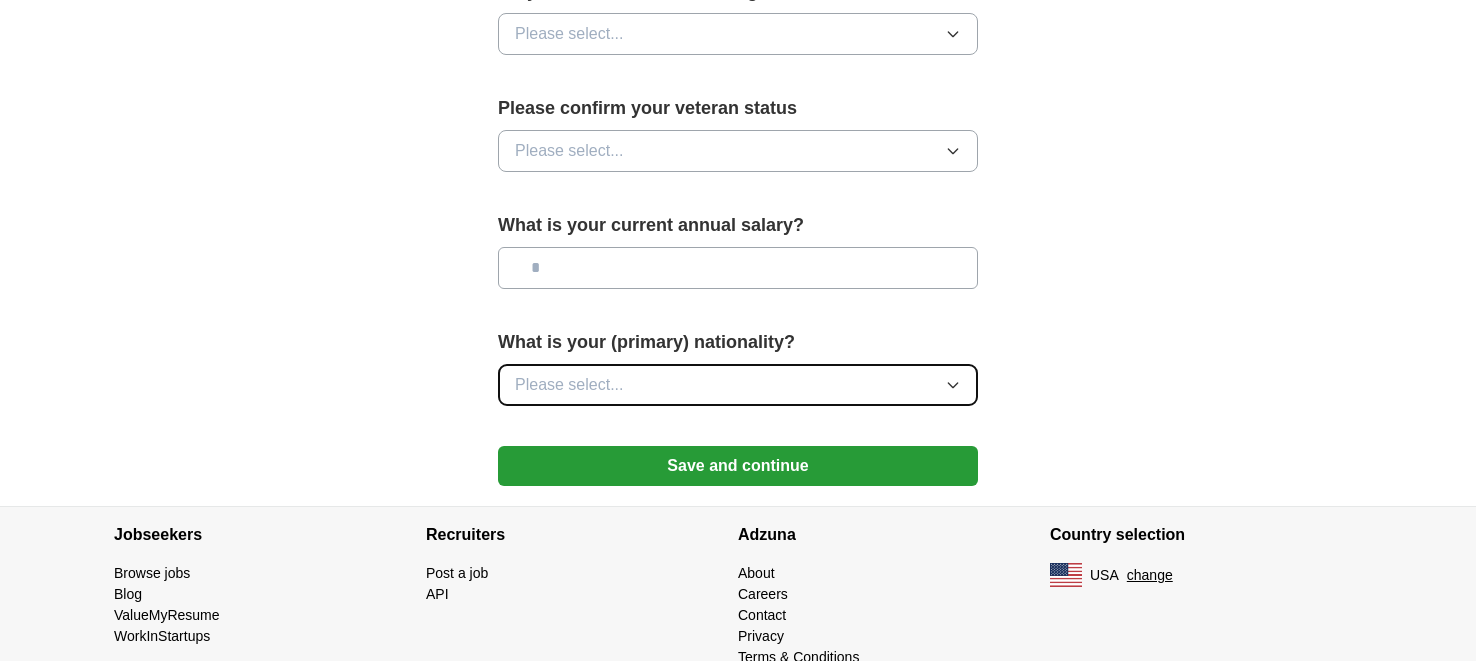 click on "Please select..." at bounding box center (738, 385) 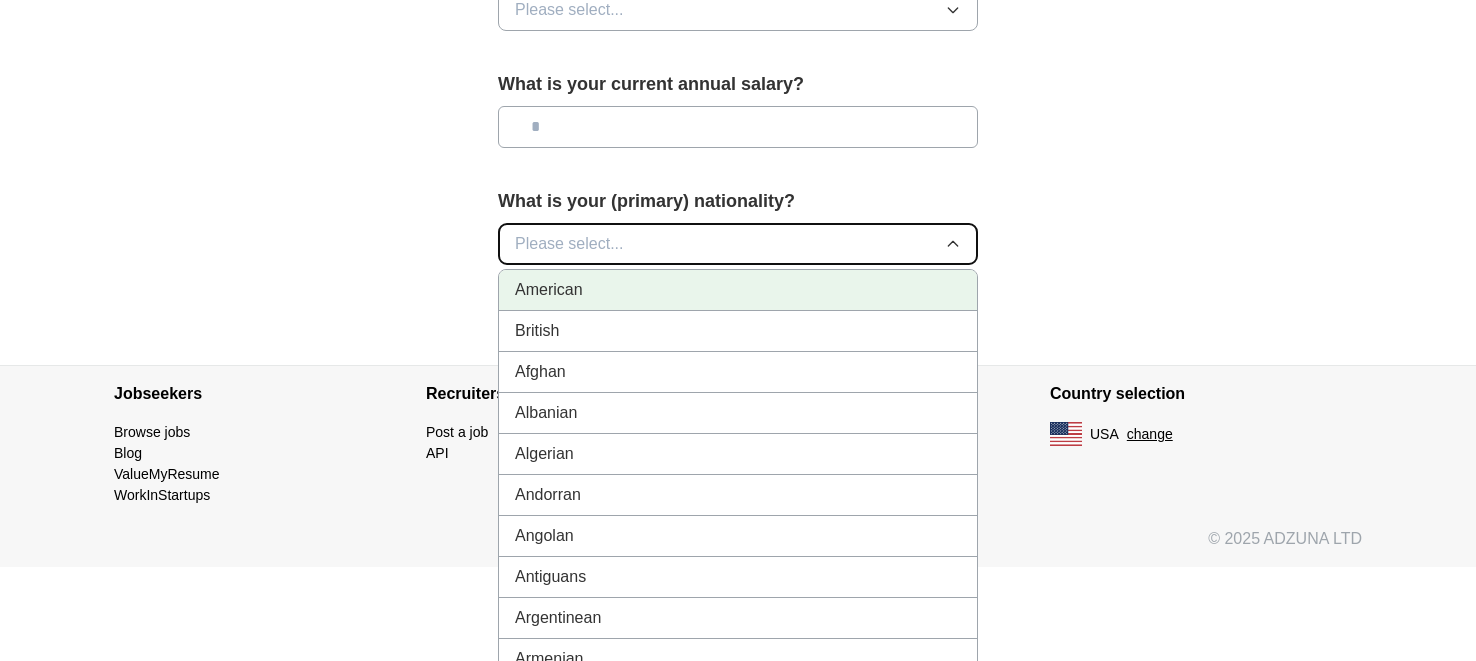 scroll, scrollTop: 1487, scrollLeft: 0, axis: vertical 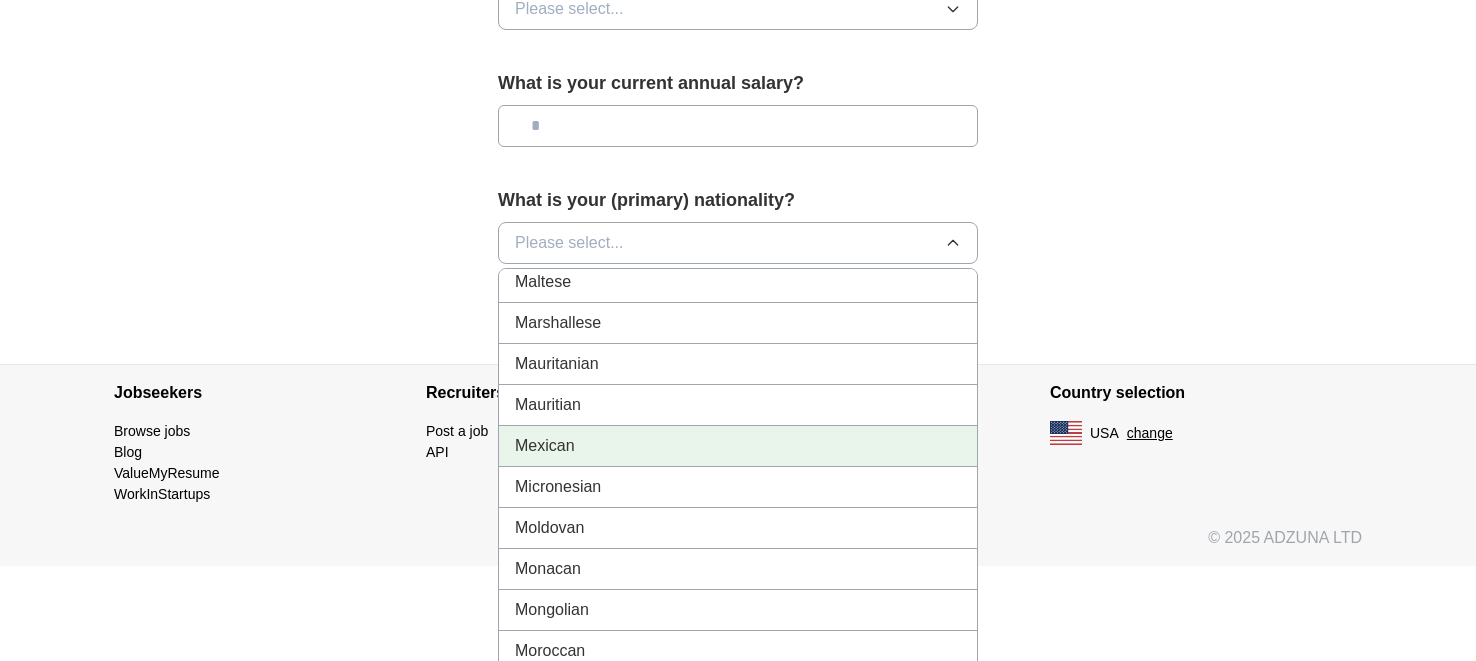 click on "Mexican" at bounding box center (738, 446) 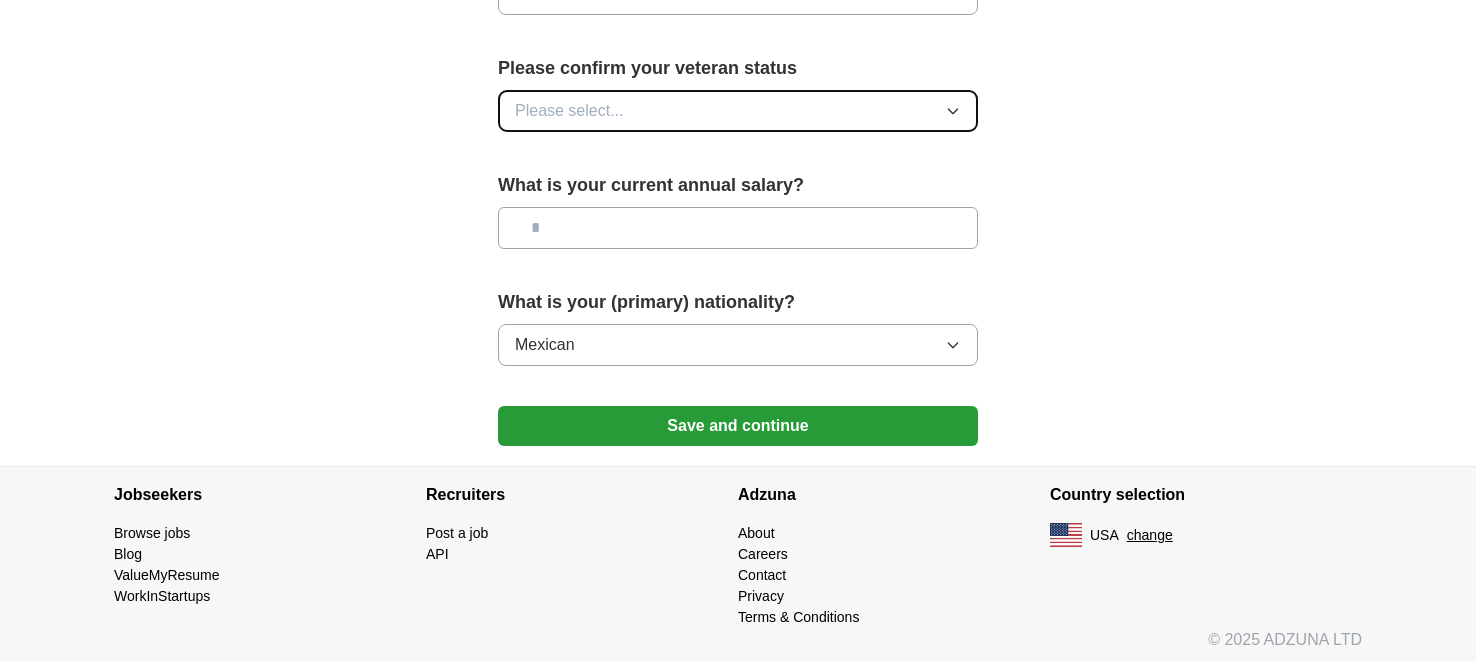 click on "Please select..." at bounding box center [738, 111] 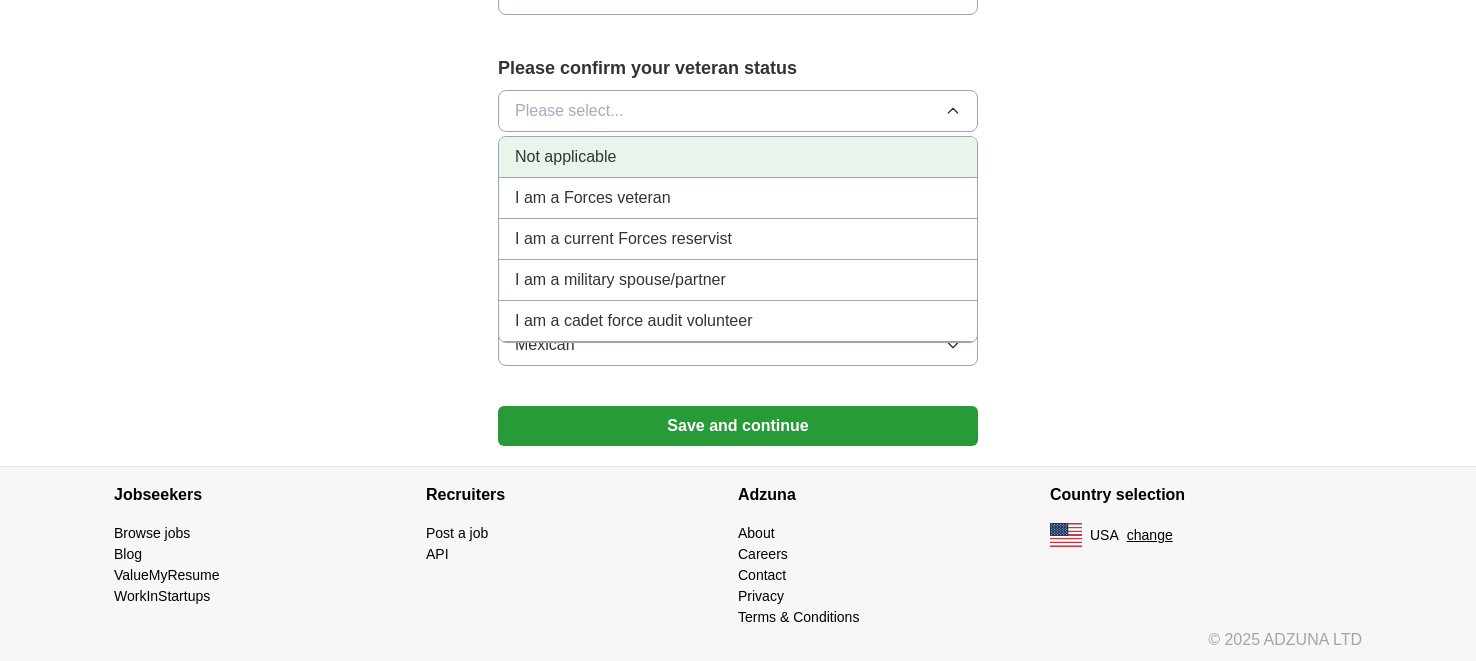 click on "Not applicable" at bounding box center [738, 157] 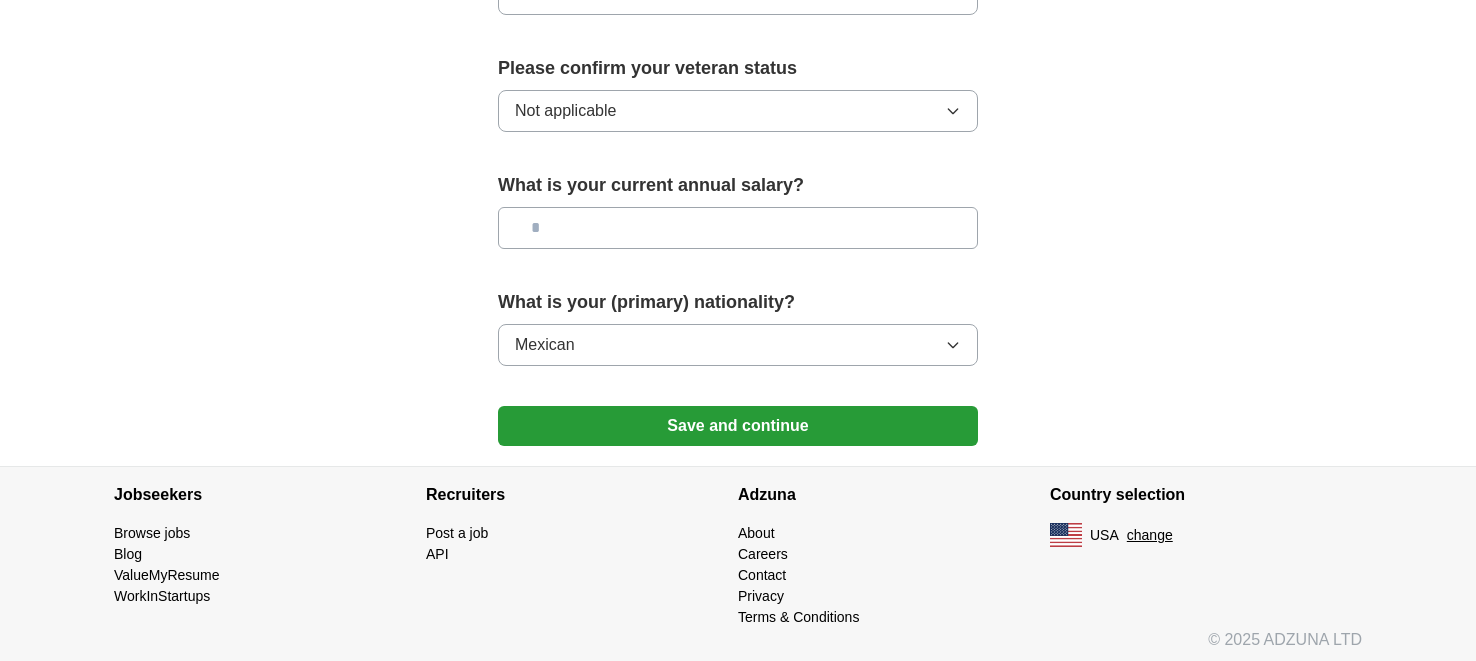 click on "**********" at bounding box center (738, -429) 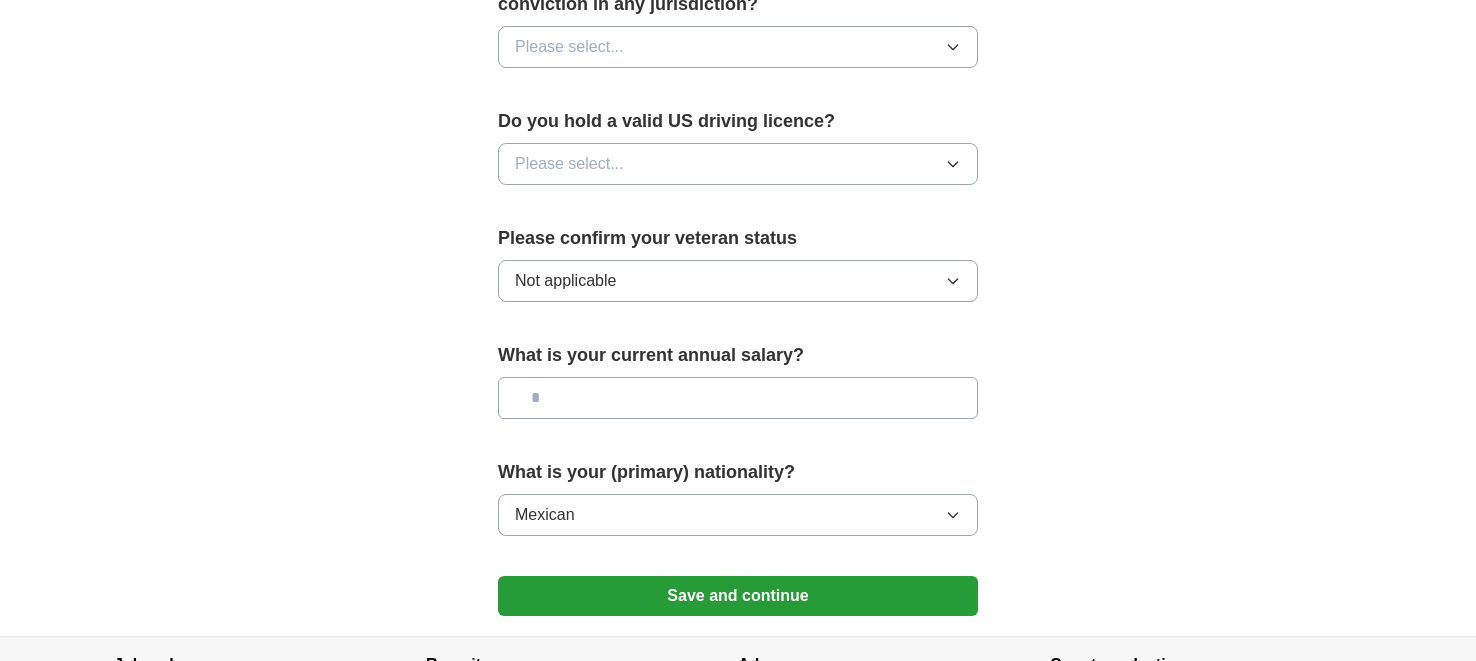 scroll, scrollTop: 1065, scrollLeft: 0, axis: vertical 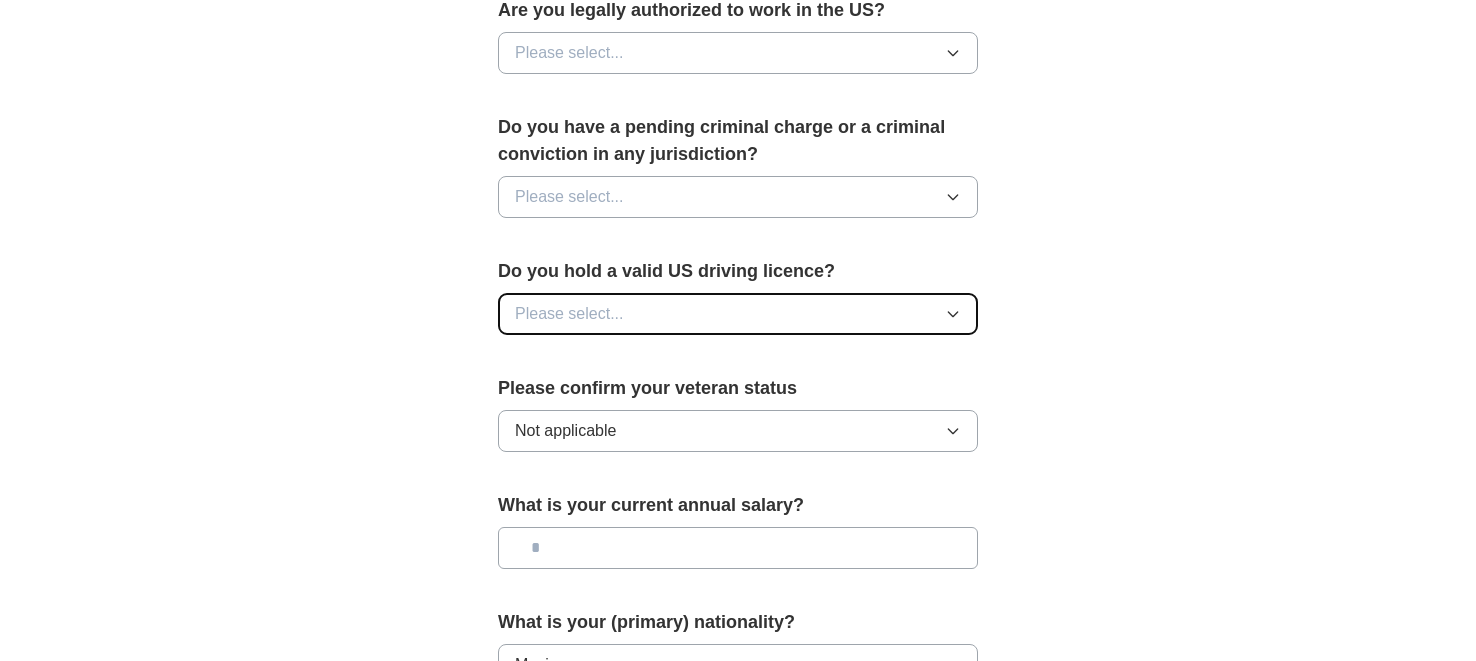 click on "Please select..." at bounding box center (738, 314) 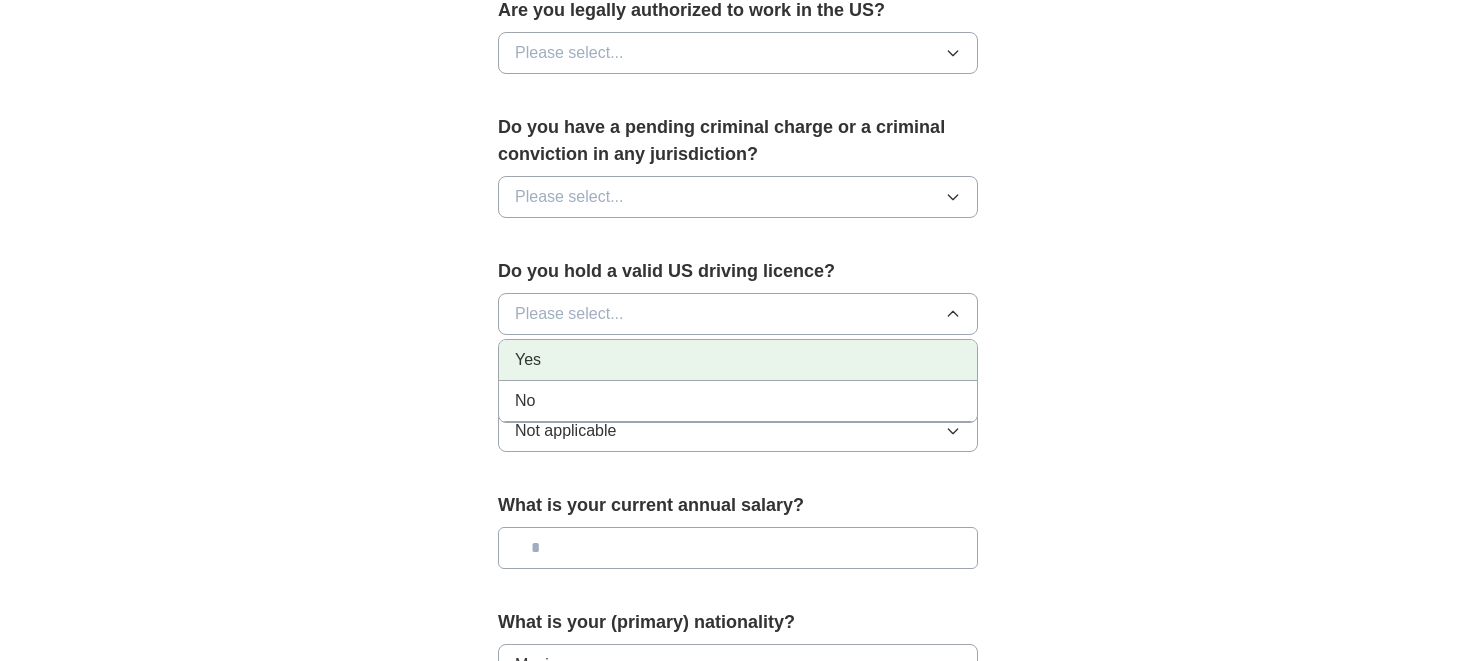 click on "Yes" at bounding box center [738, 360] 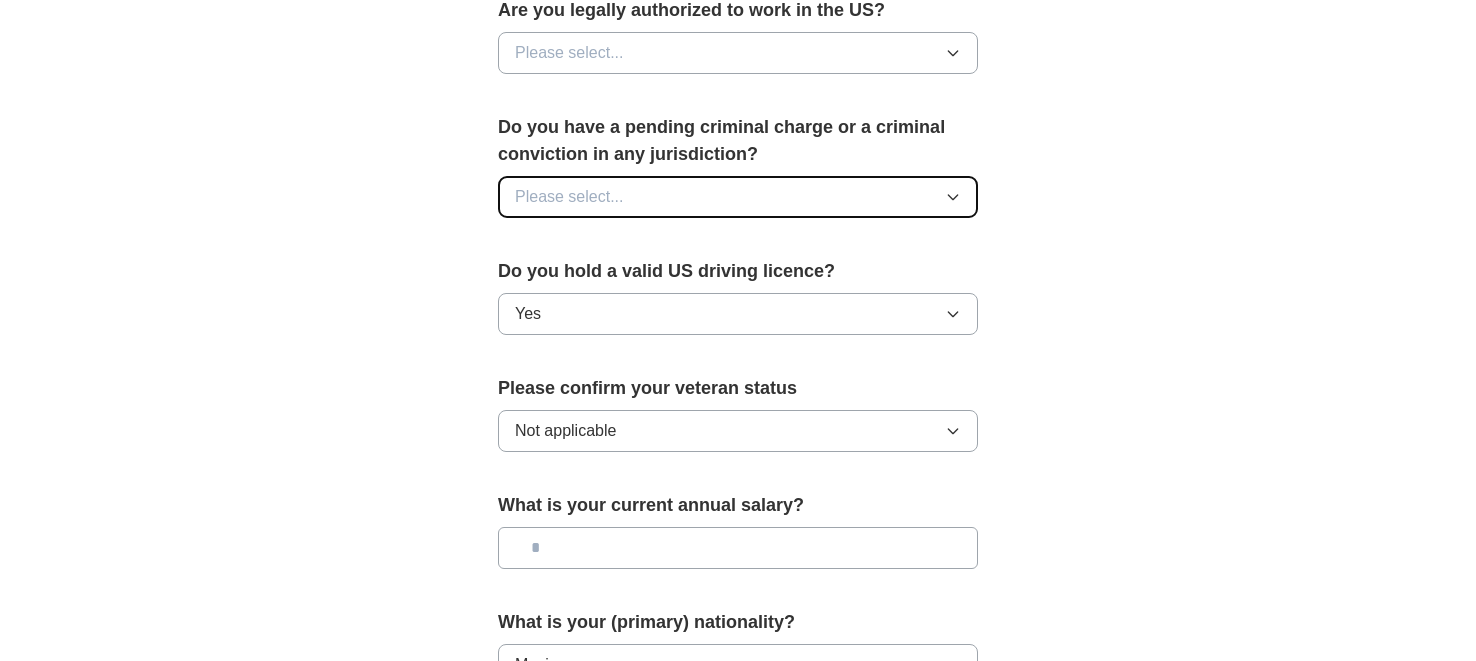 click on "Please select..." at bounding box center (738, 197) 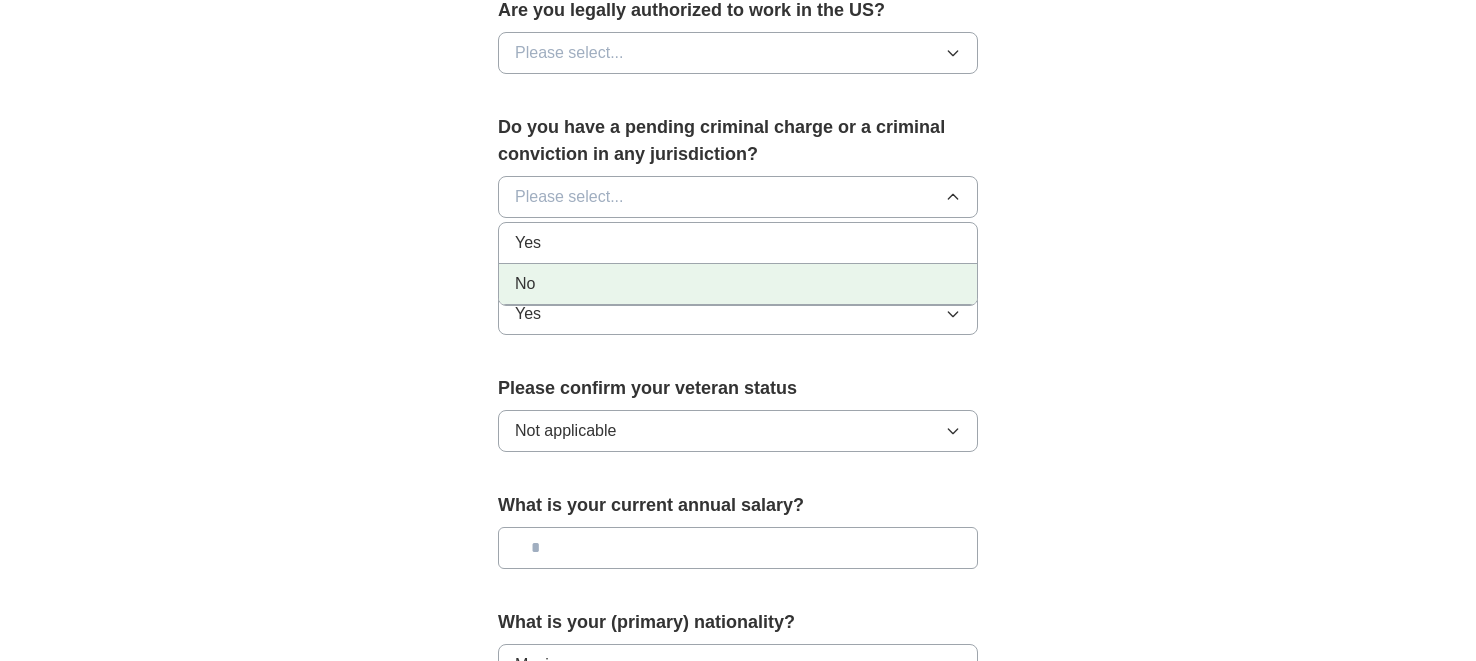 click on "No" at bounding box center (738, 284) 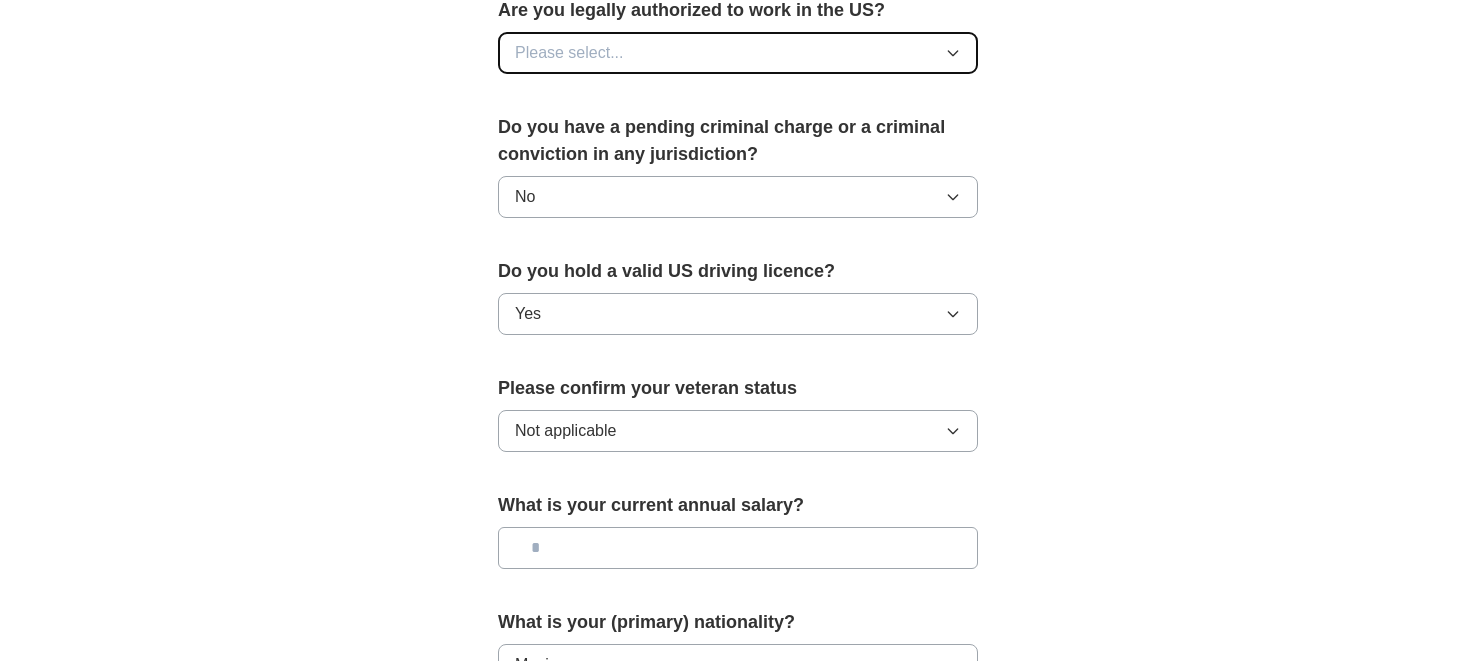 click on "Please select..." at bounding box center (738, 53) 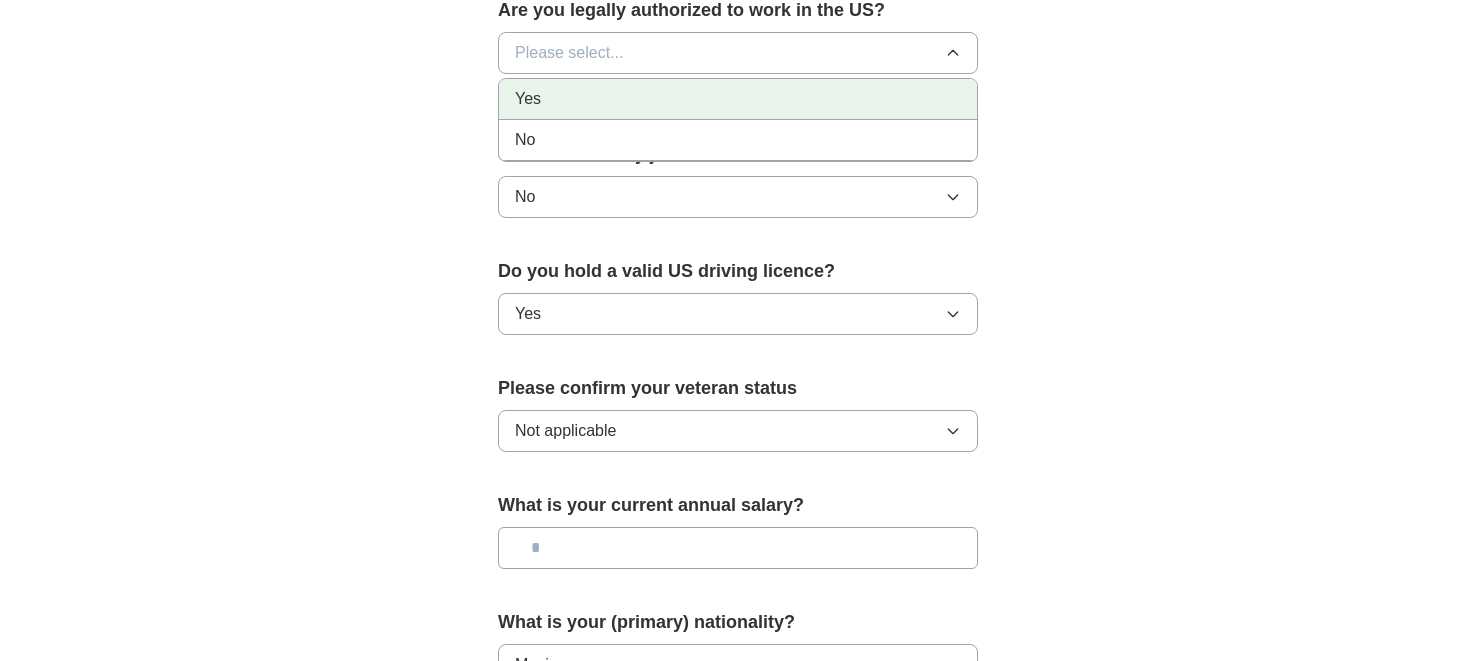 click on "Yes" at bounding box center (738, 99) 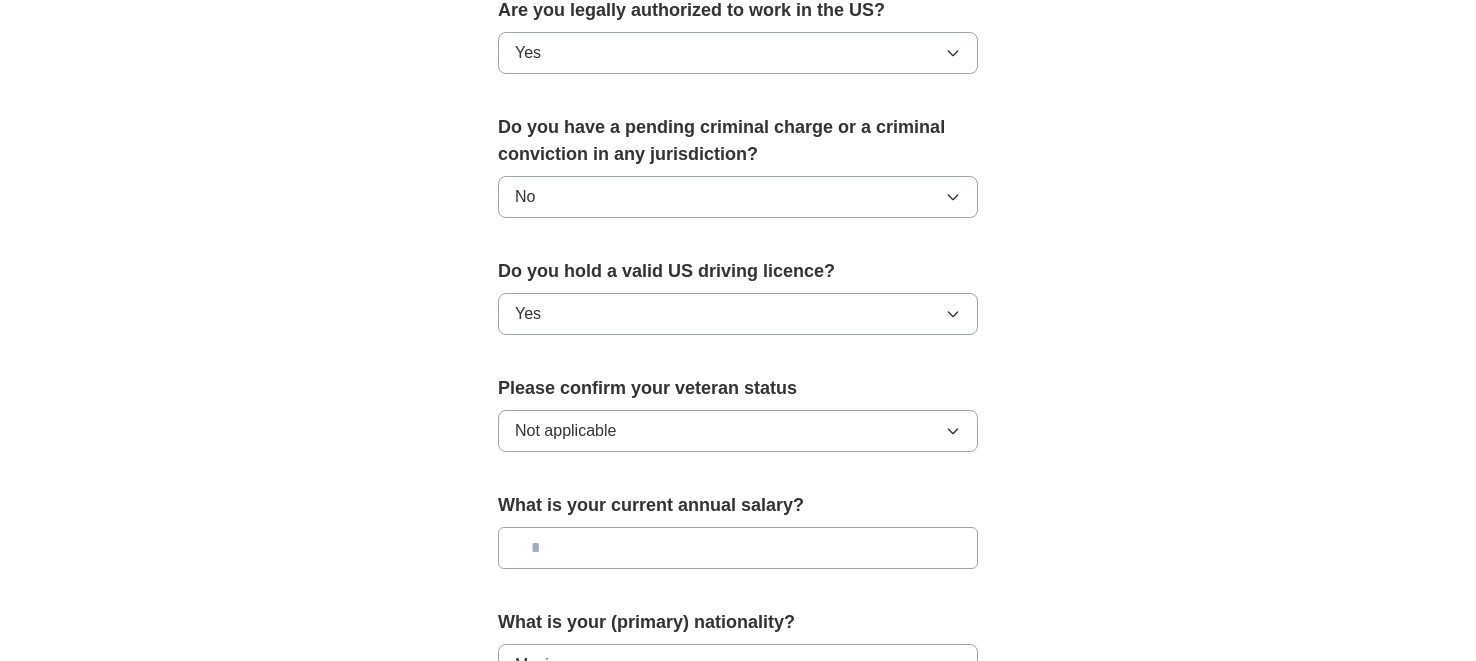 click on "**********" at bounding box center [738, -53] 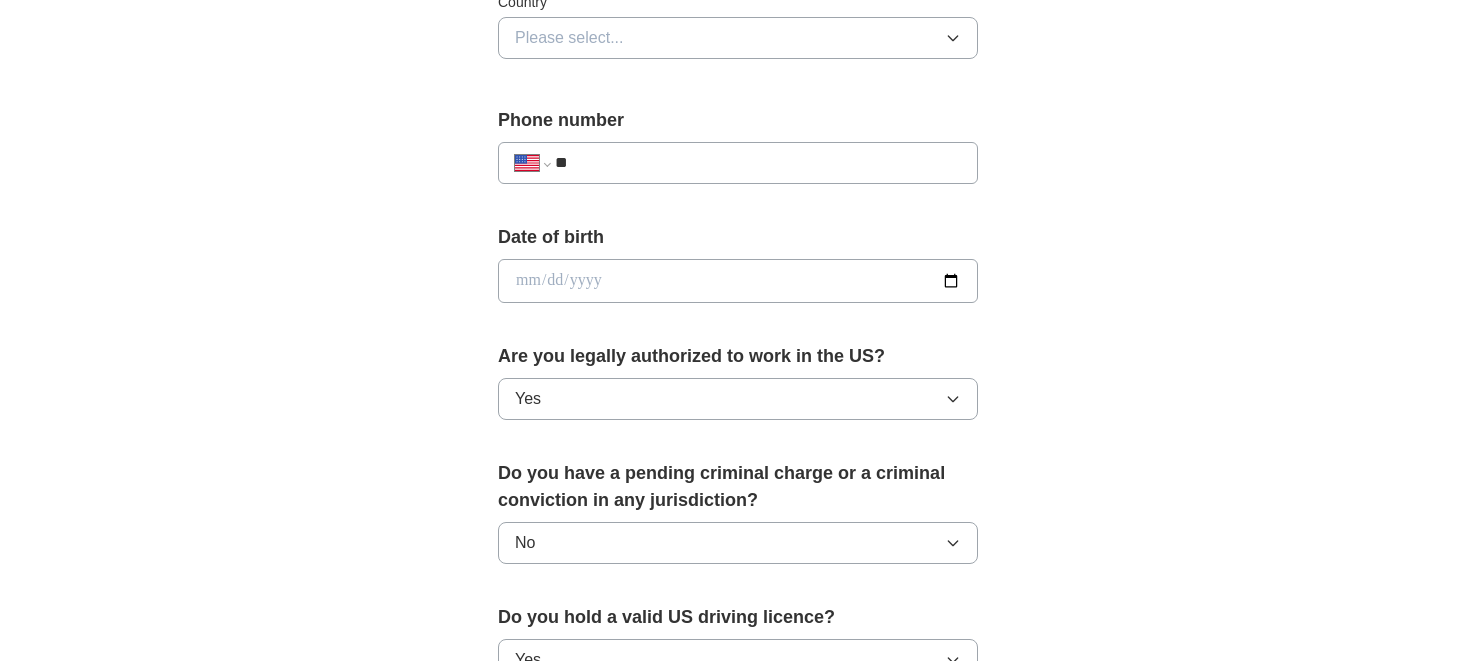 scroll, scrollTop: 585, scrollLeft: 0, axis: vertical 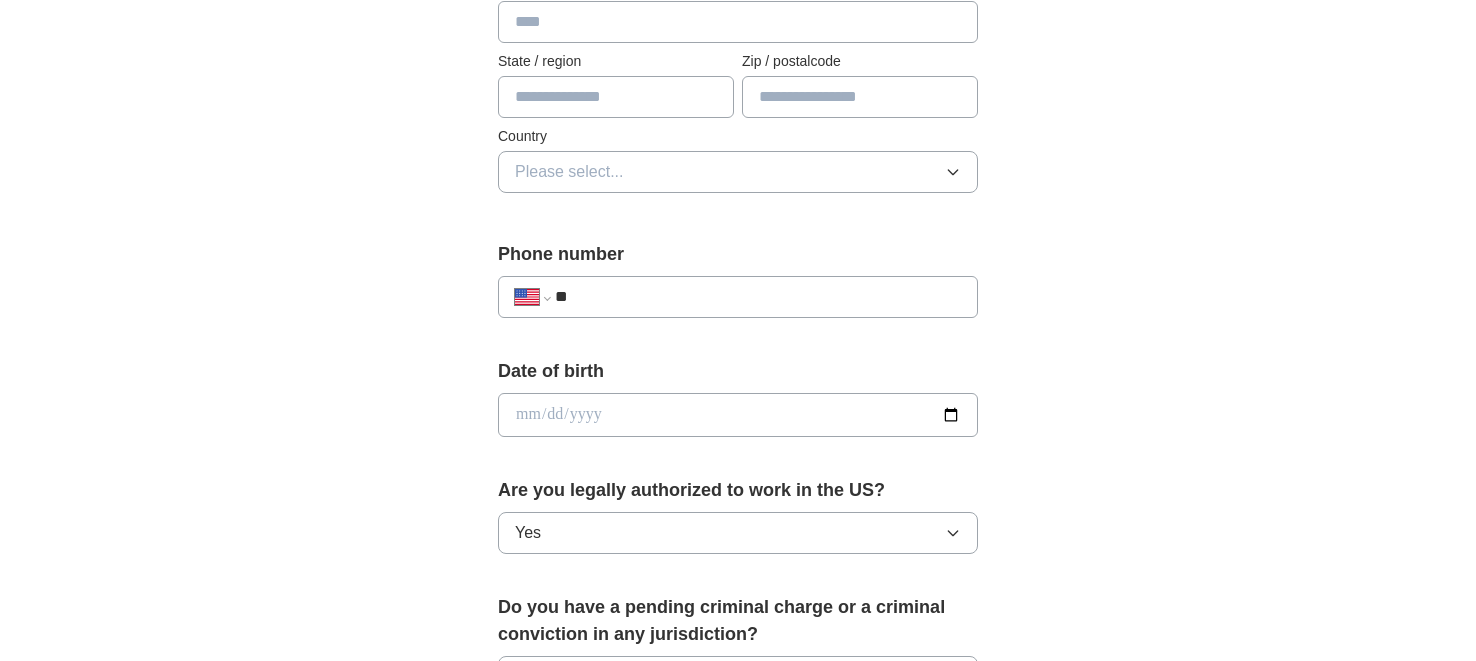 click at bounding box center (738, 415) 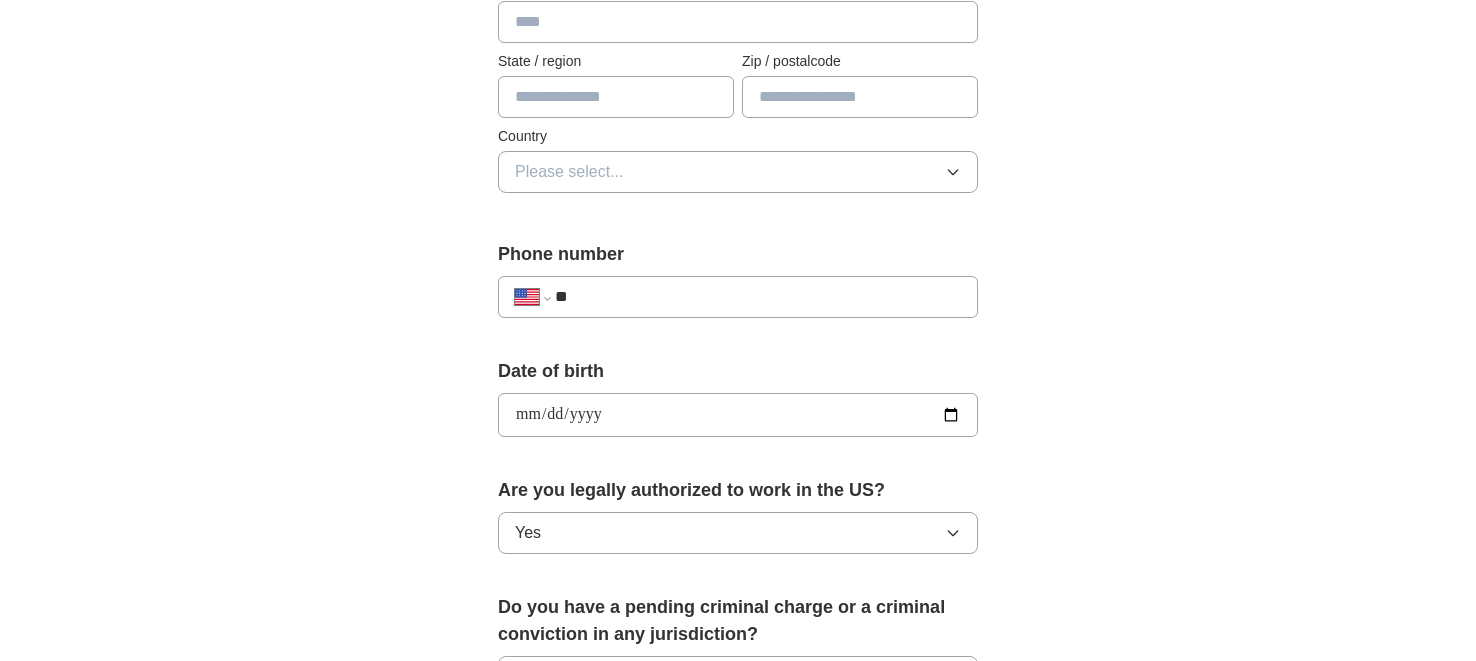 type on "**********" 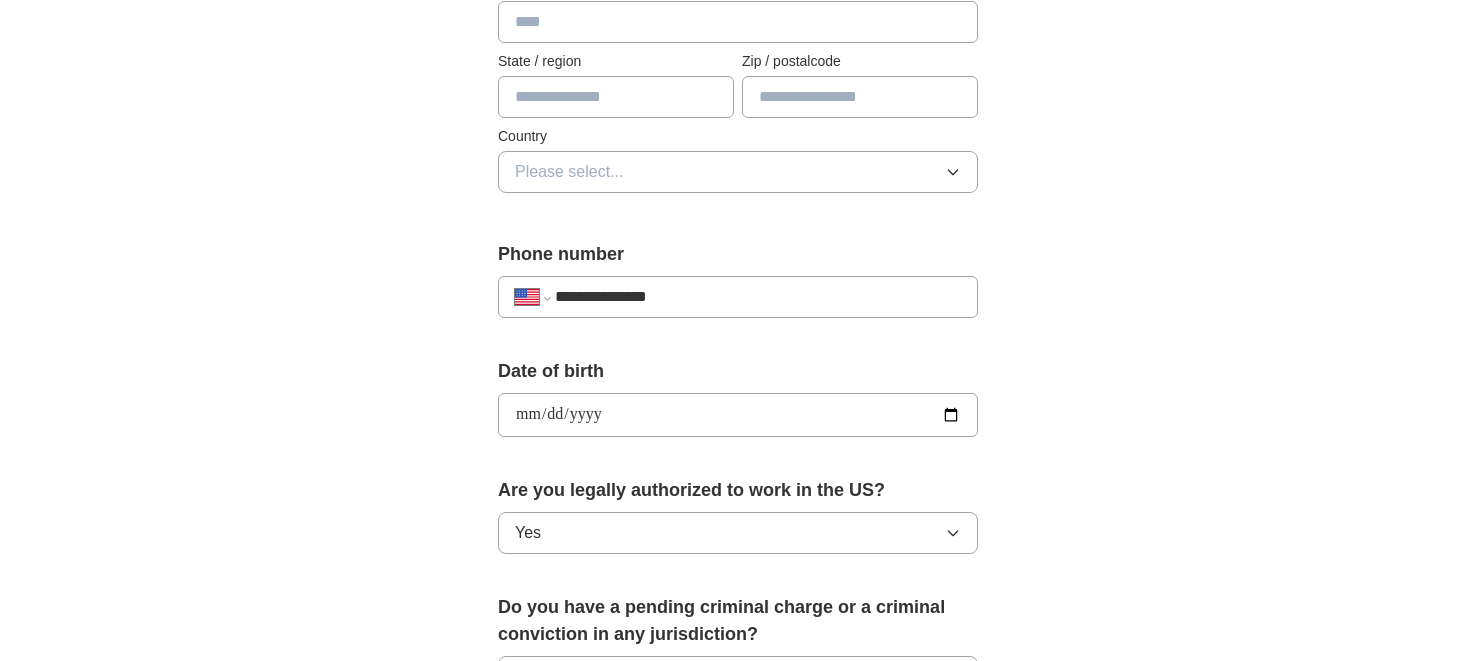 type on "**********" 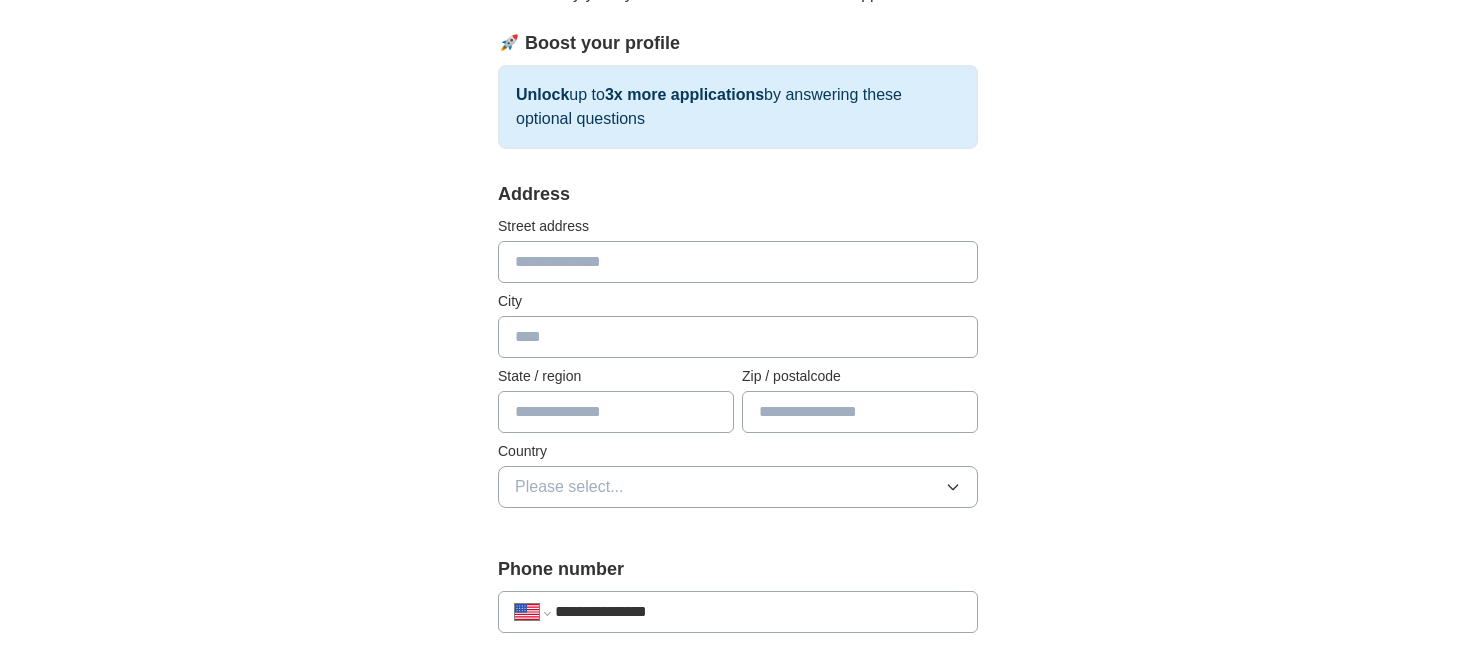 scroll, scrollTop: 265, scrollLeft: 0, axis: vertical 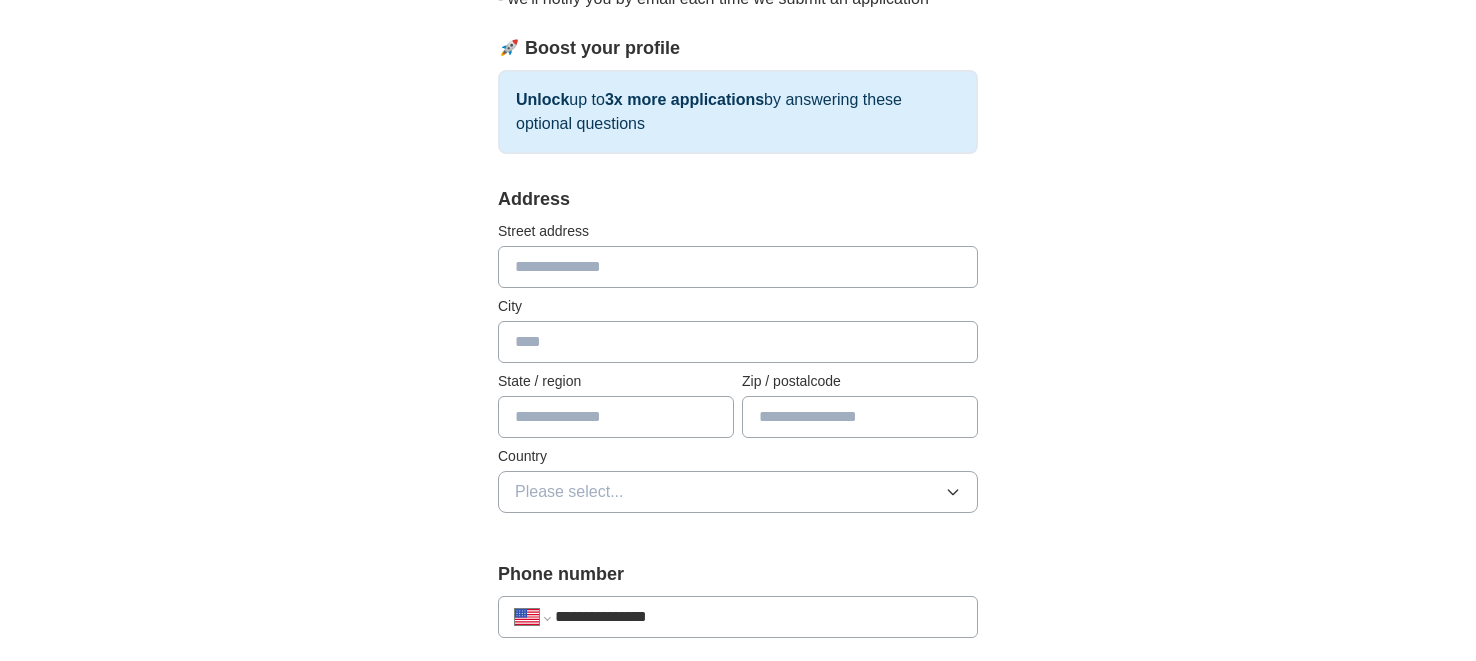 click at bounding box center (738, 267) 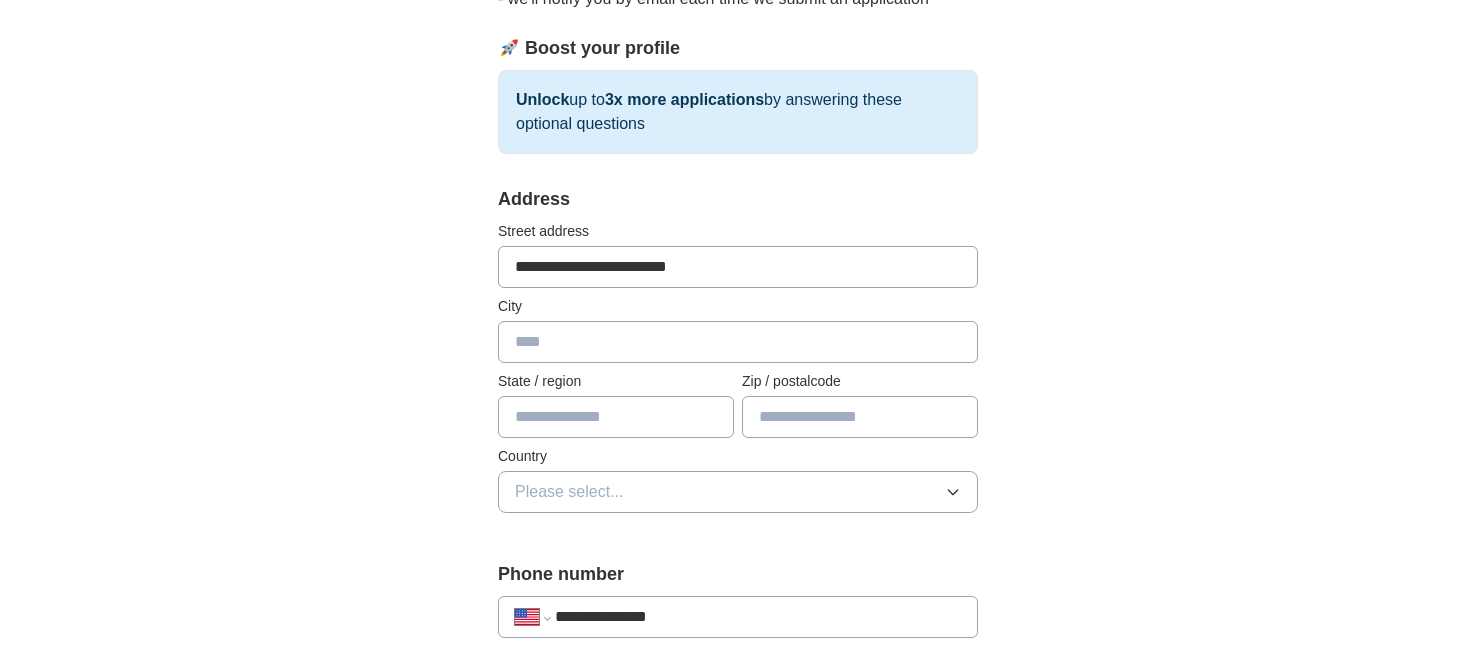 type on "**********" 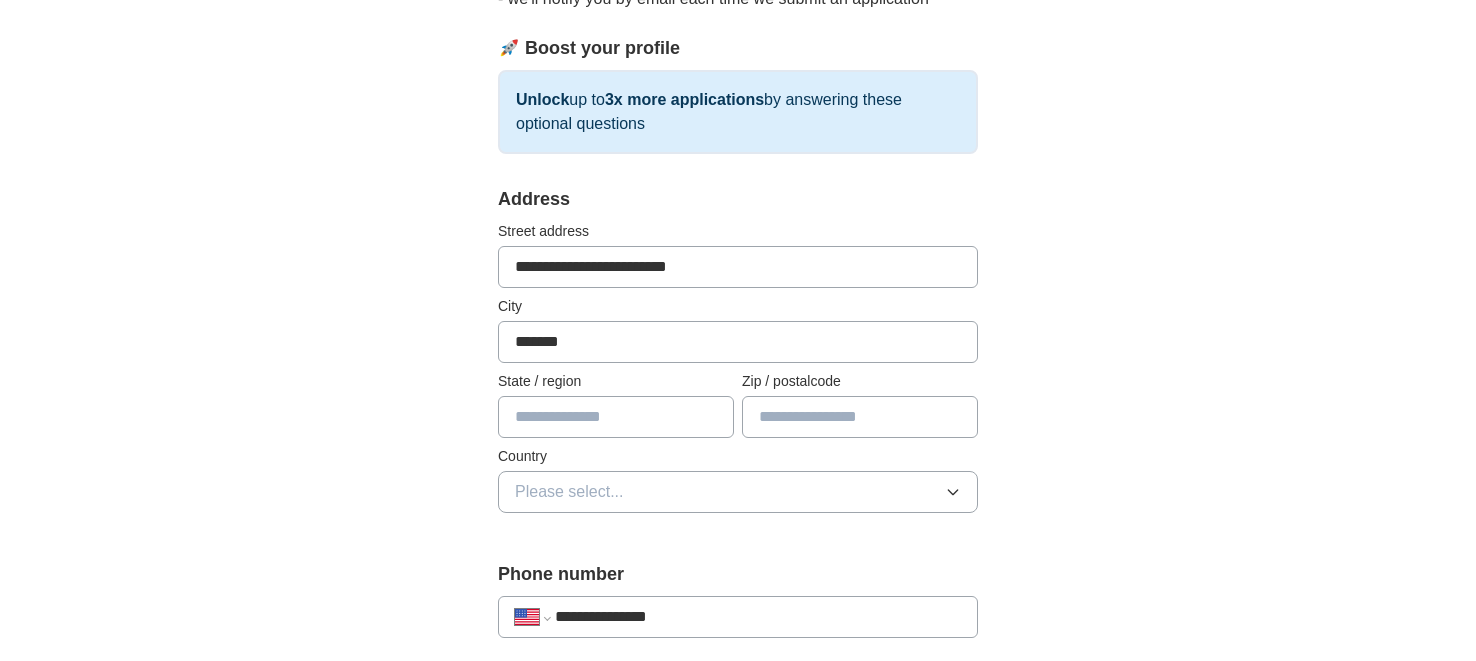 type on "*******" 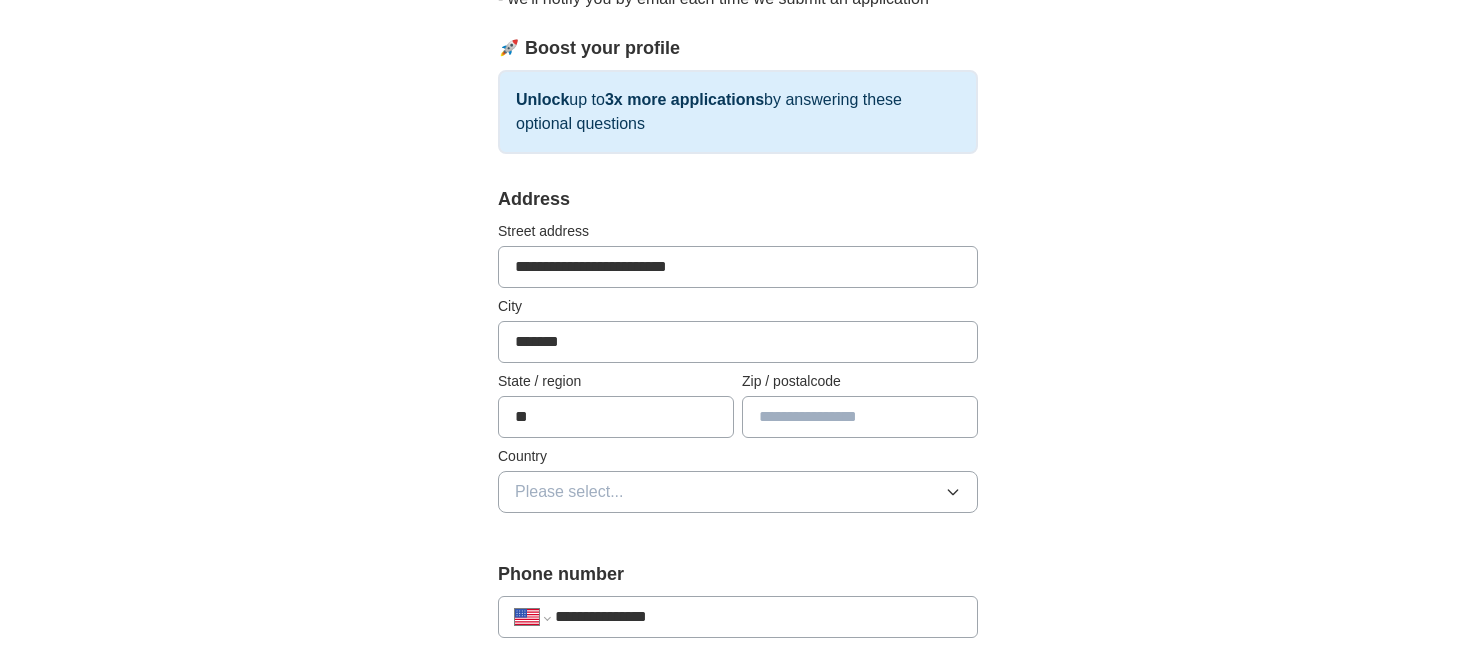 type on "**" 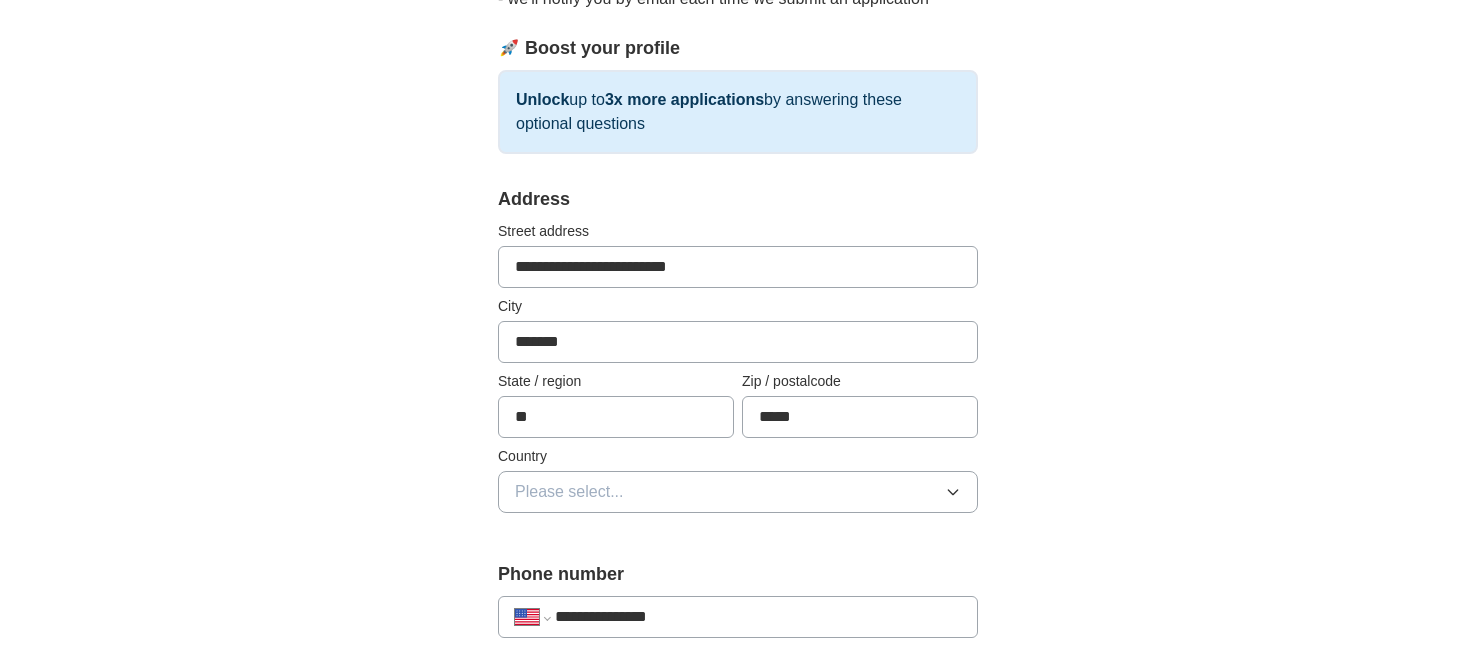type on "*****" 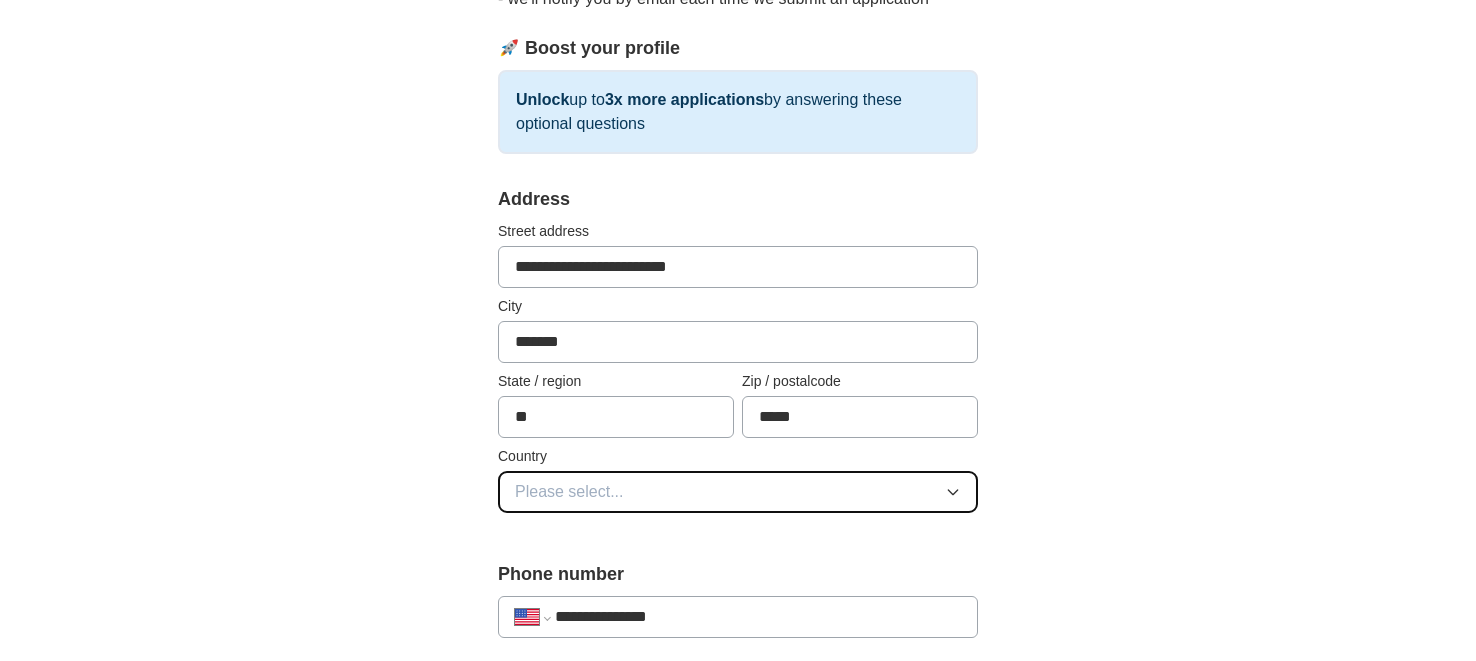 click on "Please select..." at bounding box center [738, 492] 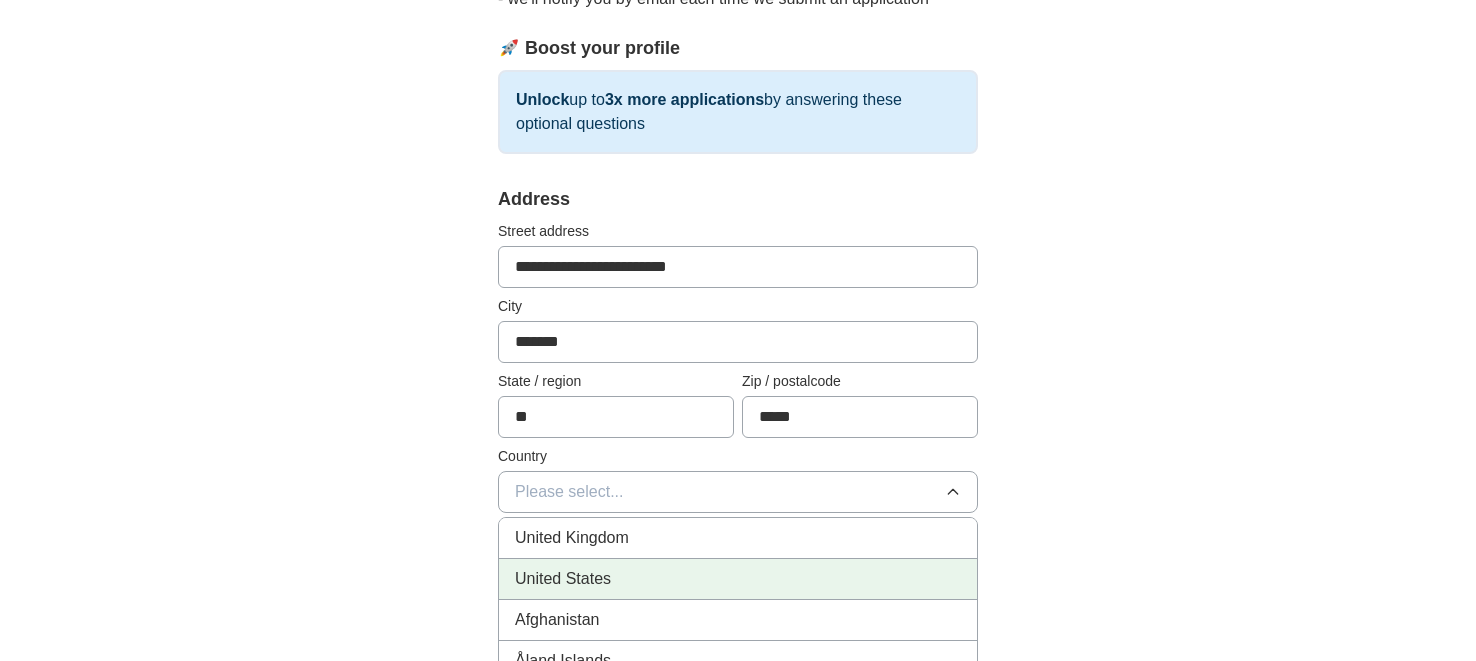 click on "United States" at bounding box center [738, 579] 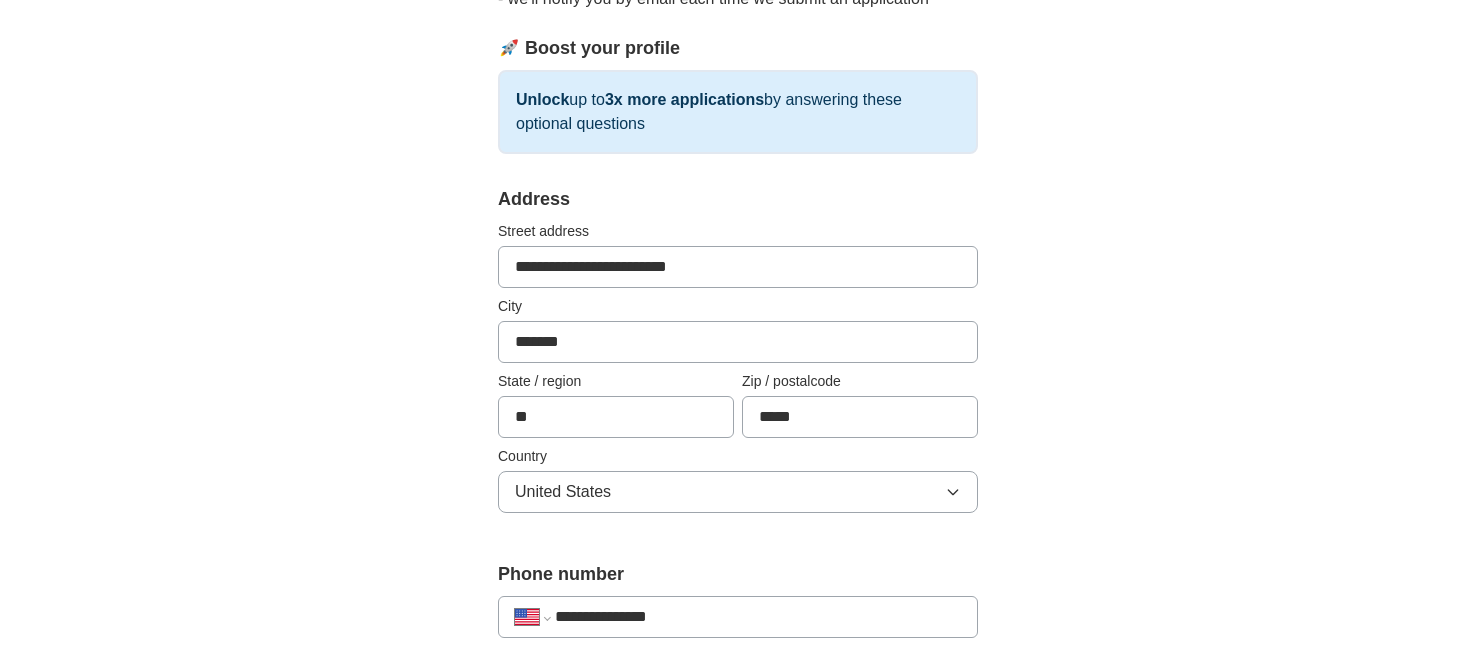 click on "**********" at bounding box center (738, 691) 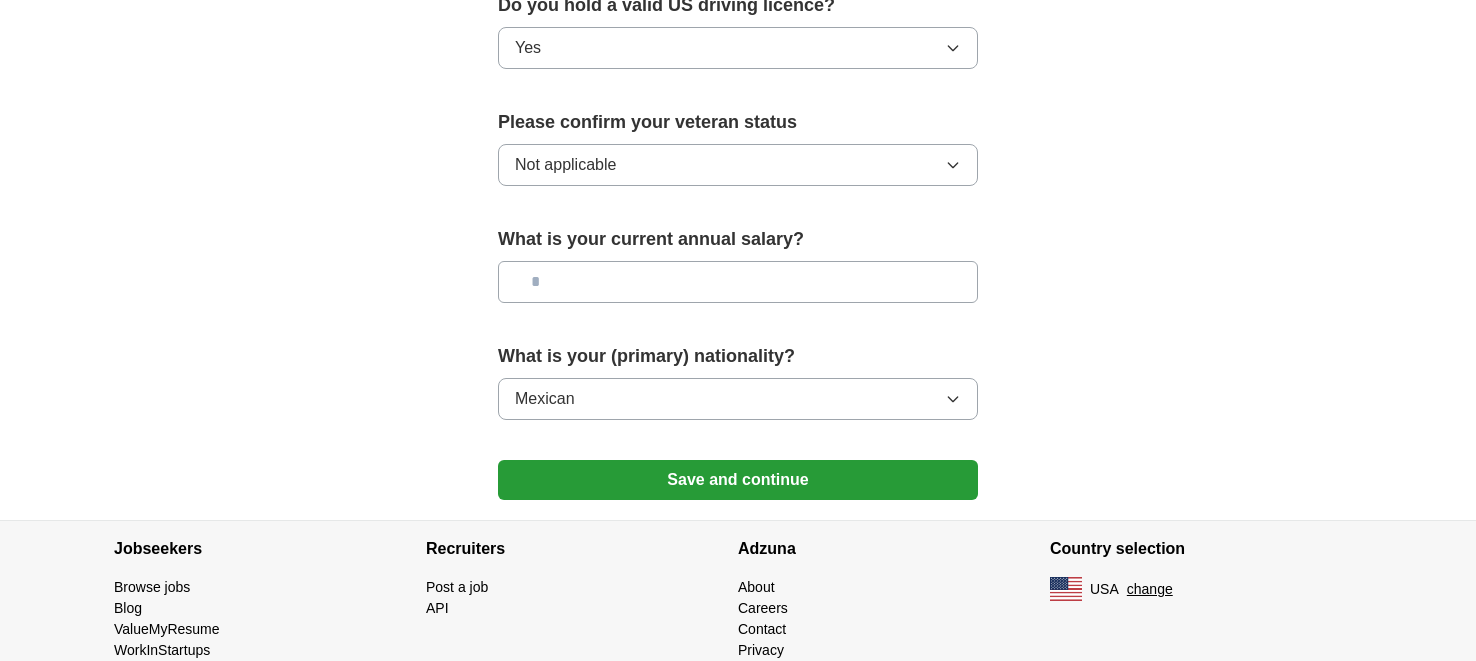scroll, scrollTop: 1385, scrollLeft: 0, axis: vertical 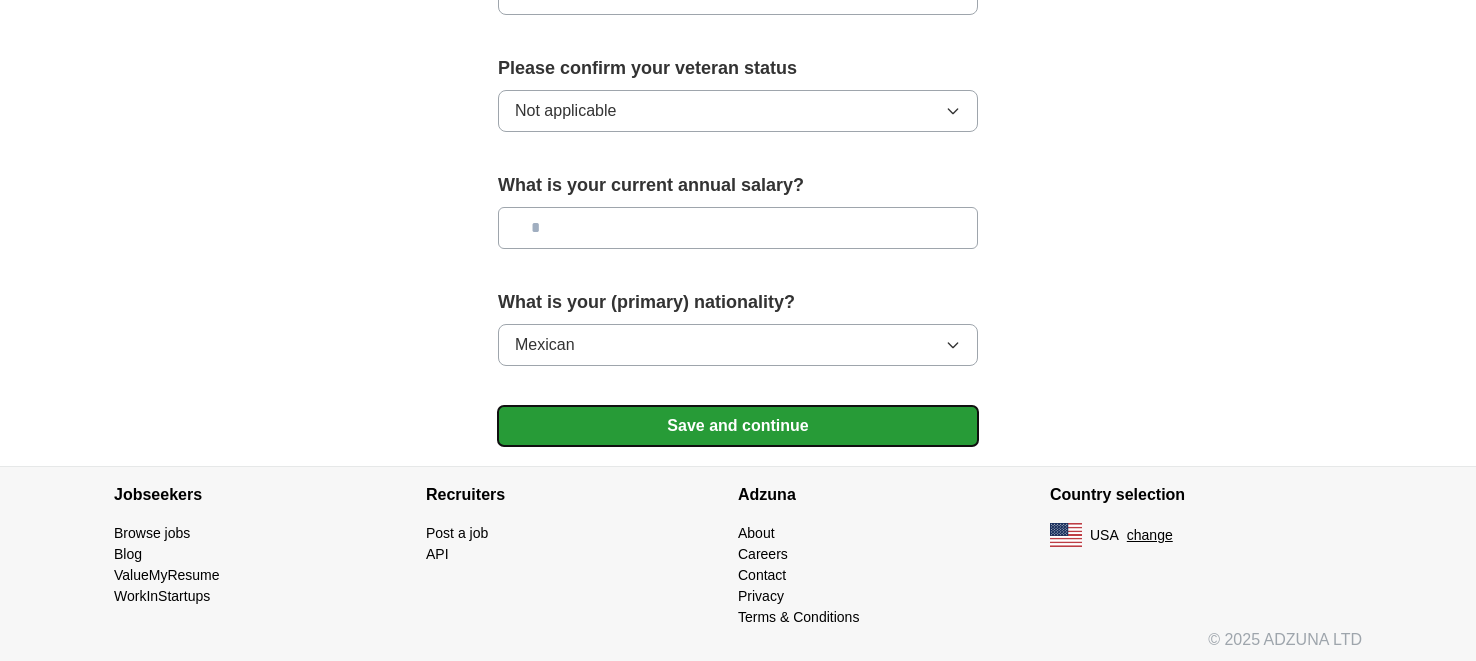 click on "Save and continue" at bounding box center [738, 426] 